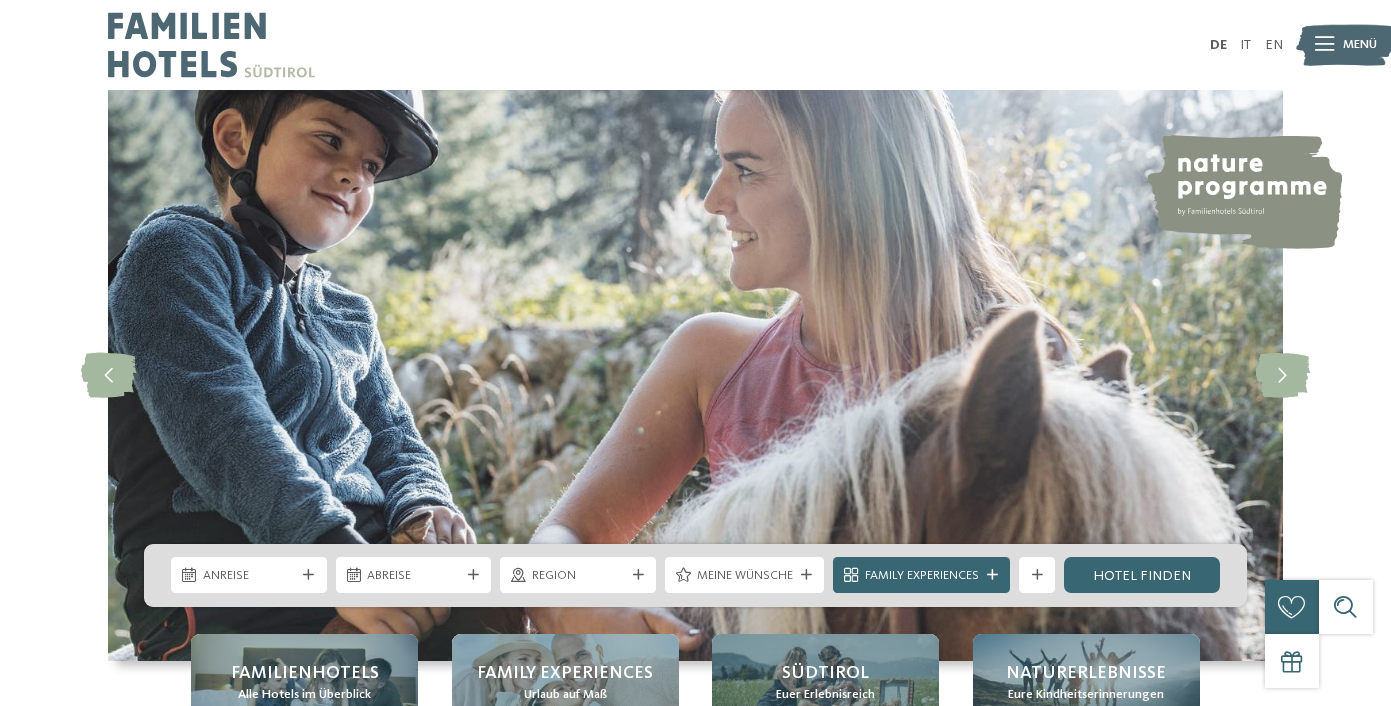 scroll, scrollTop: 0, scrollLeft: 0, axis: both 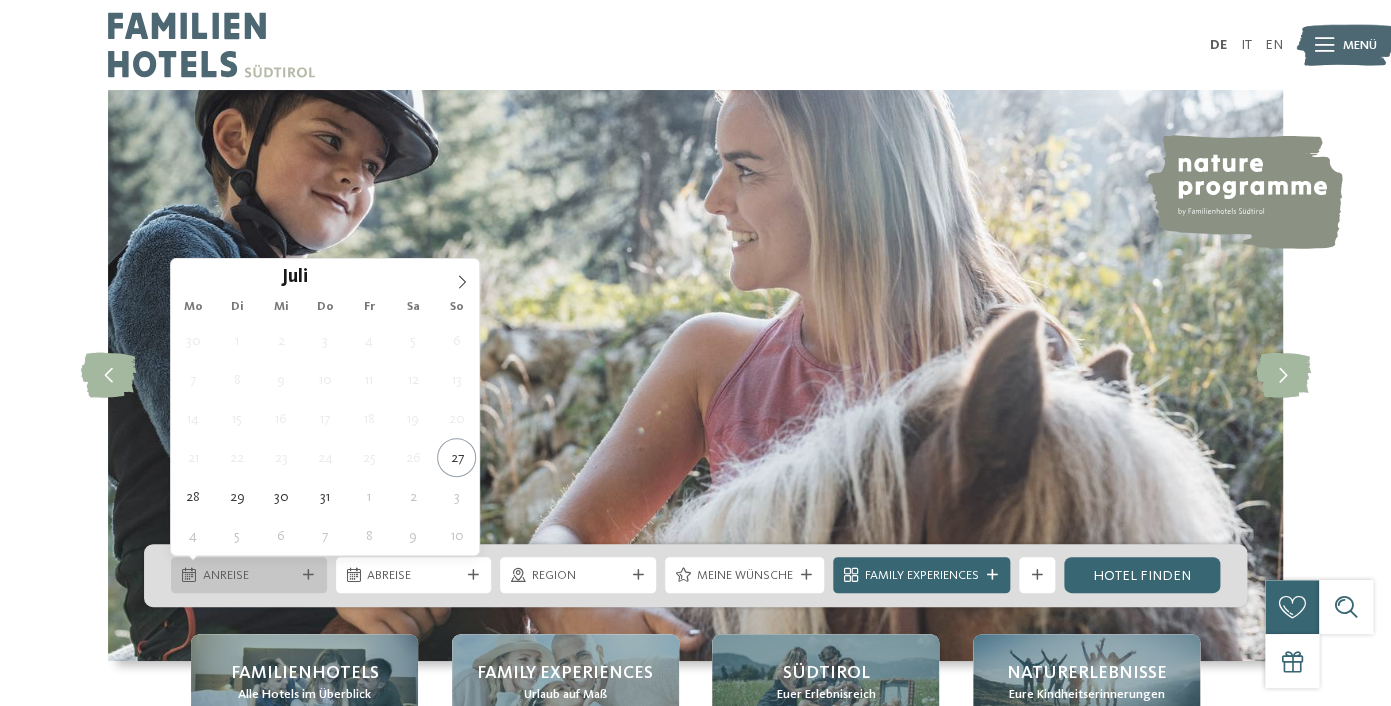 click on "Anreise" at bounding box center (249, 576) 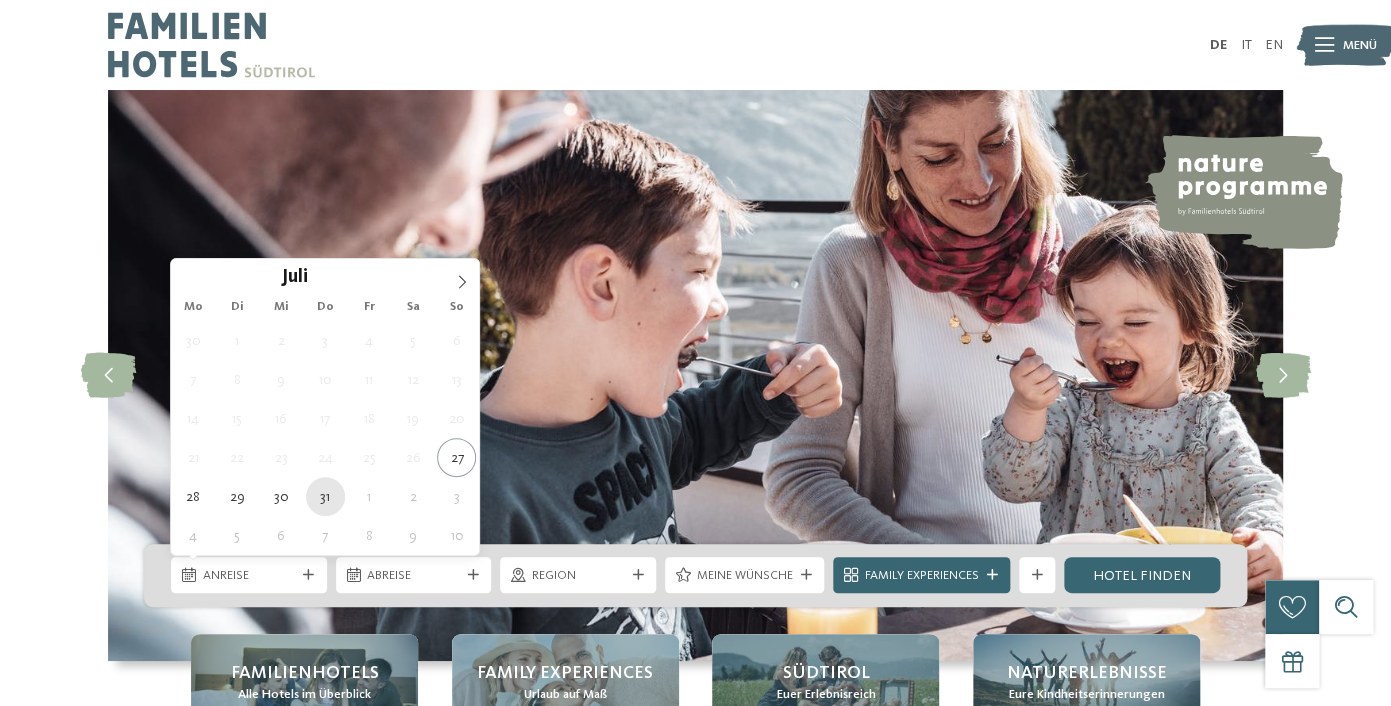 type on "31.07.2025" 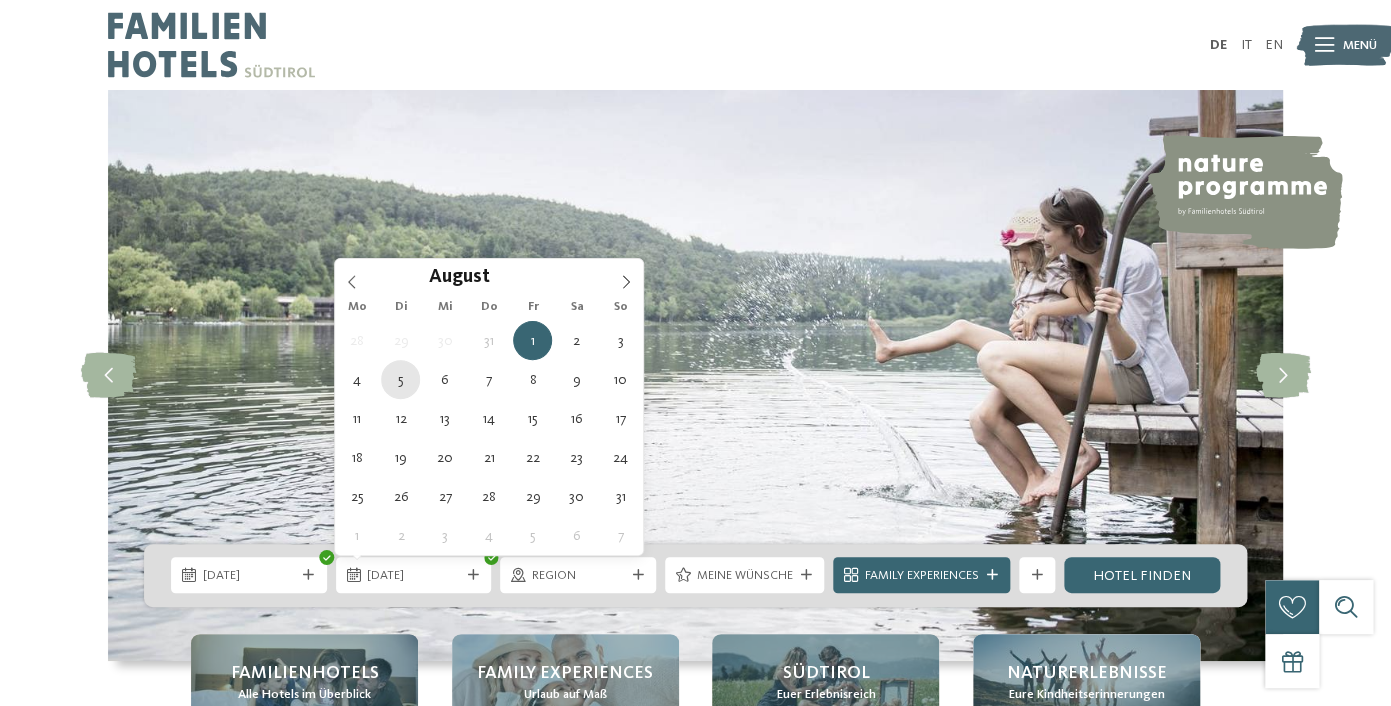 type on "05.08.2025" 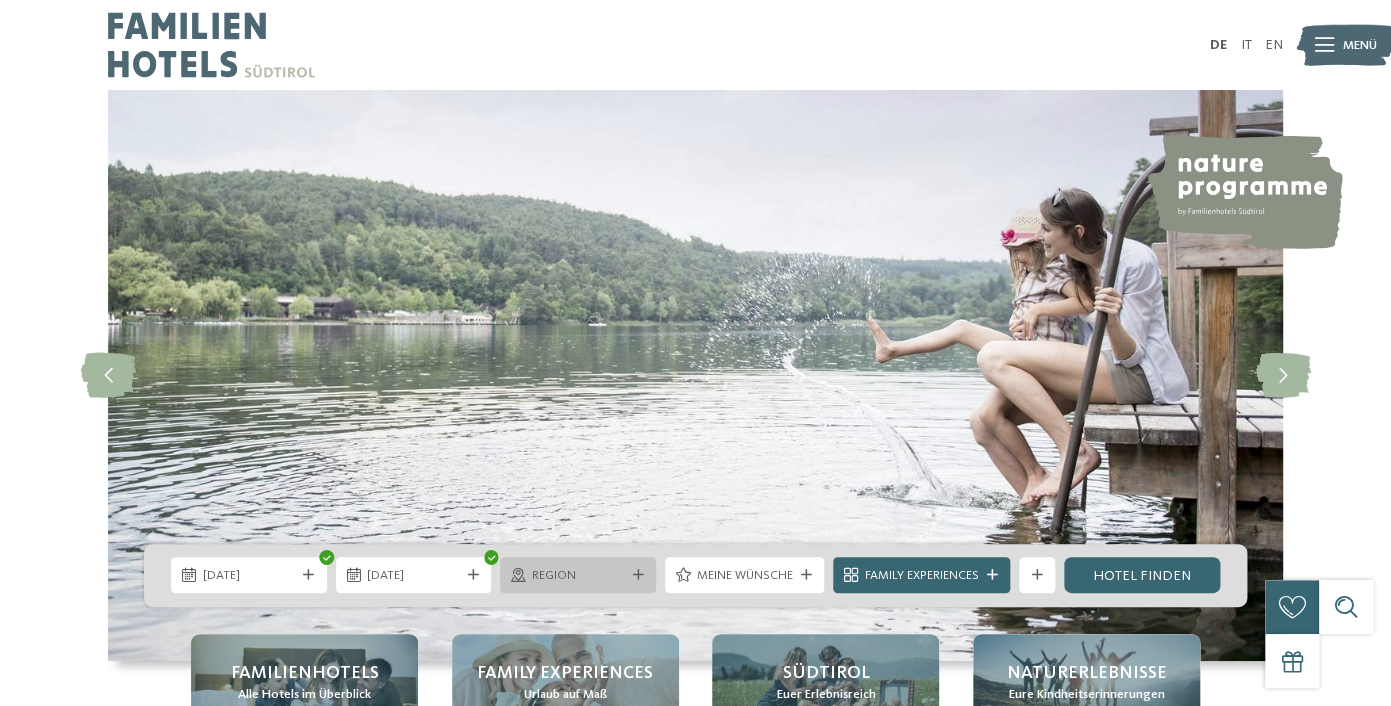 click on "Region" at bounding box center [578, 576] 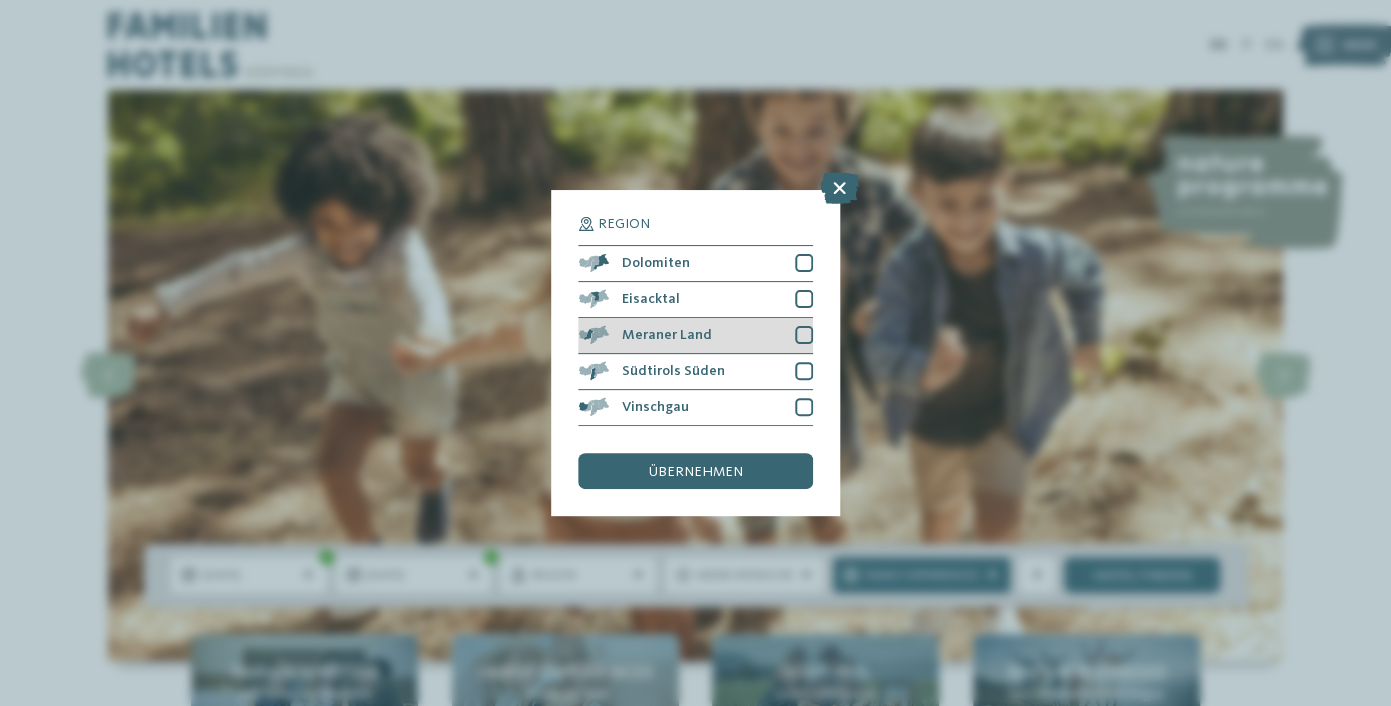 click at bounding box center (804, 335) 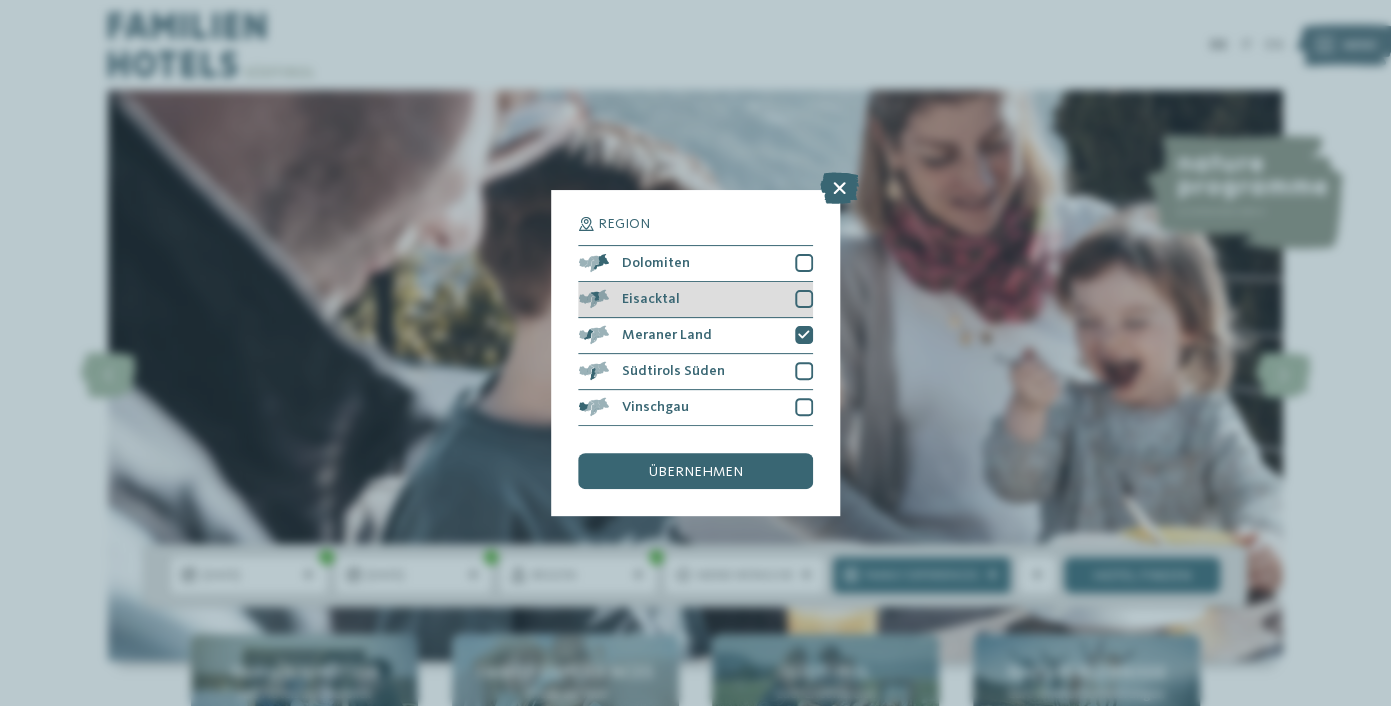 click at bounding box center (804, 299) 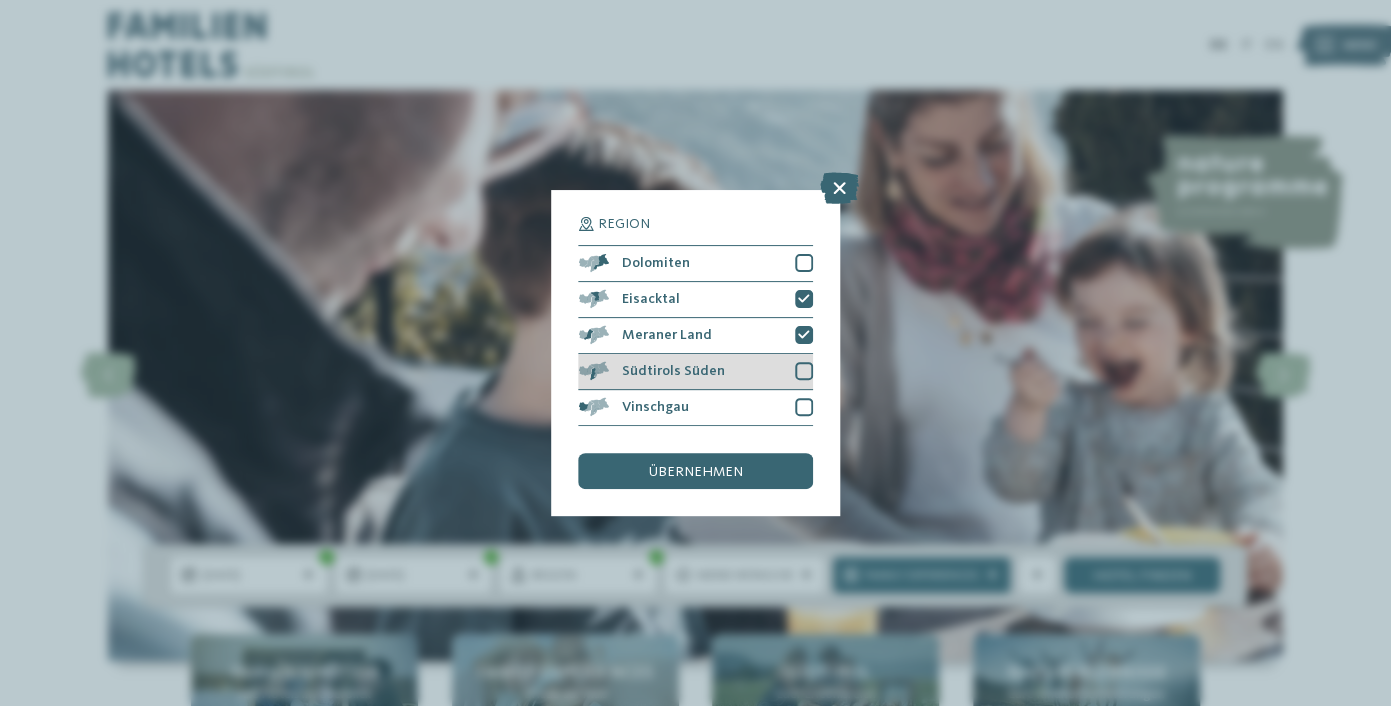 click at bounding box center [804, 371] 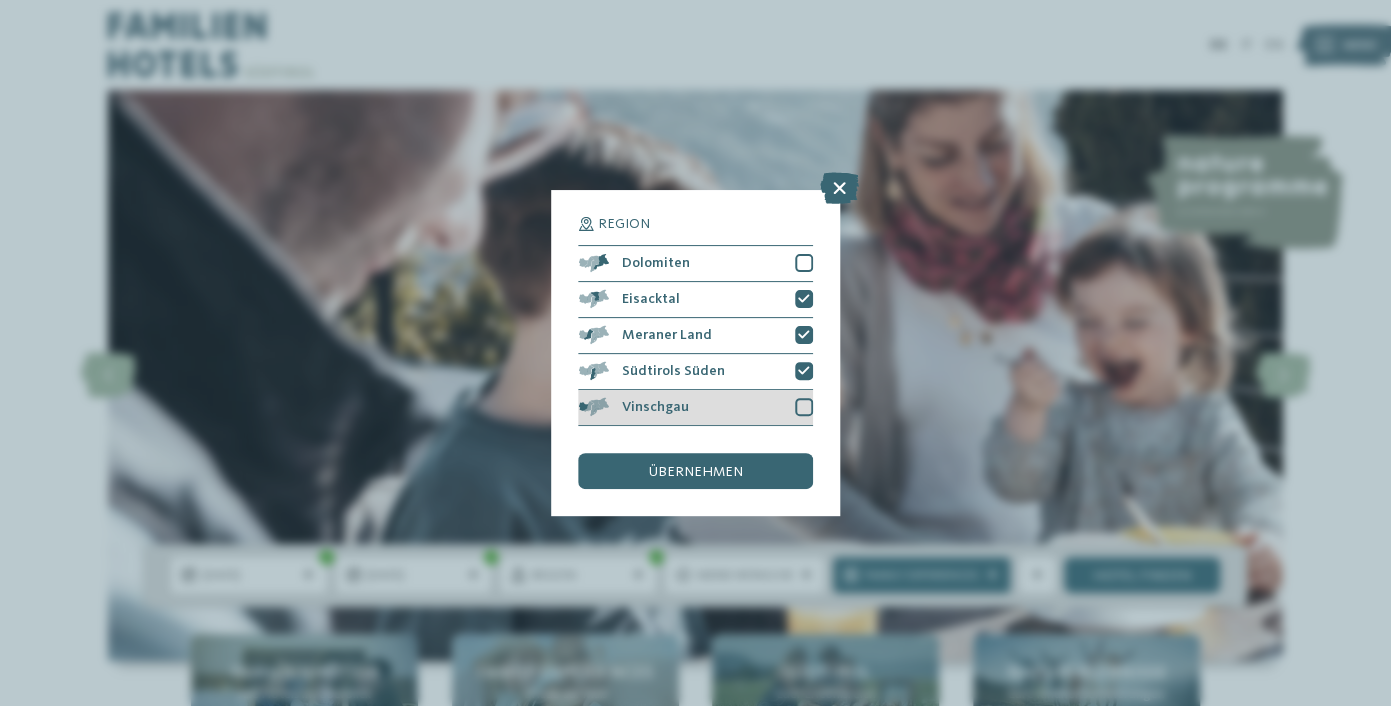 click at bounding box center (804, 407) 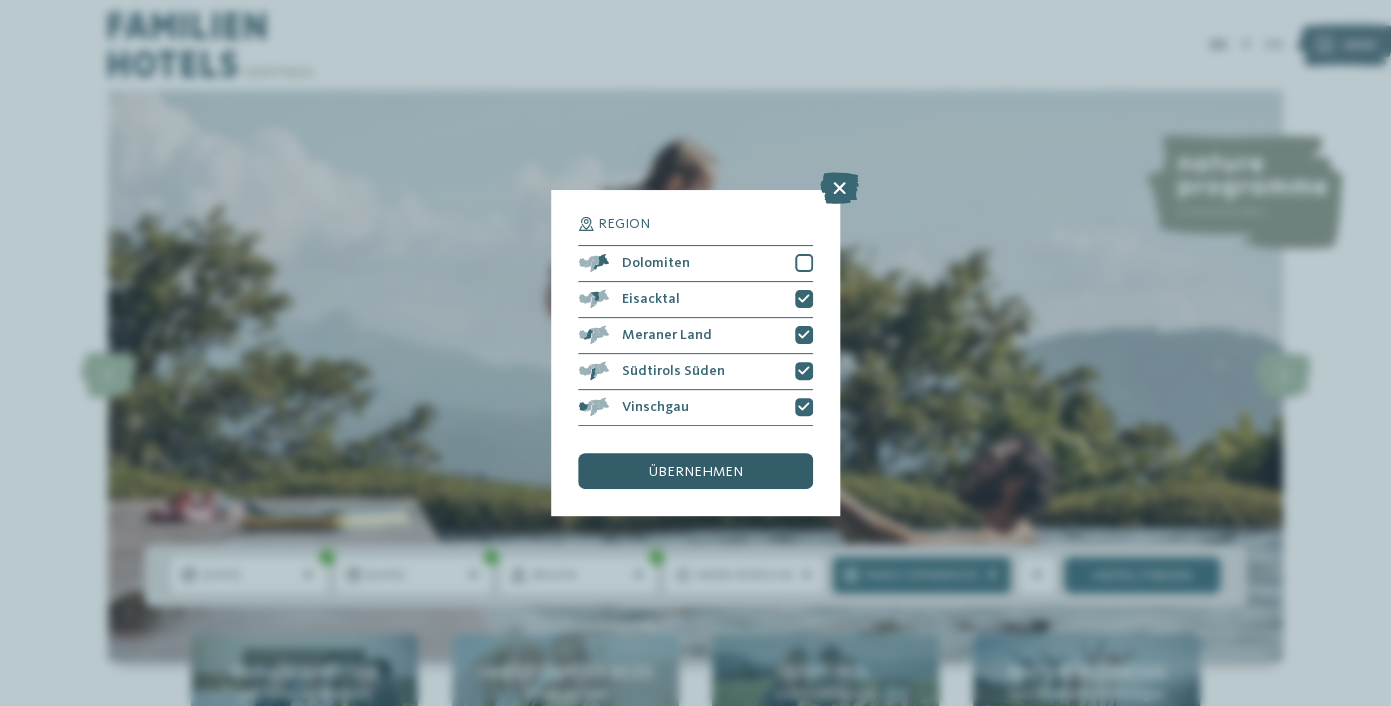 click on "übernehmen" at bounding box center [696, 472] 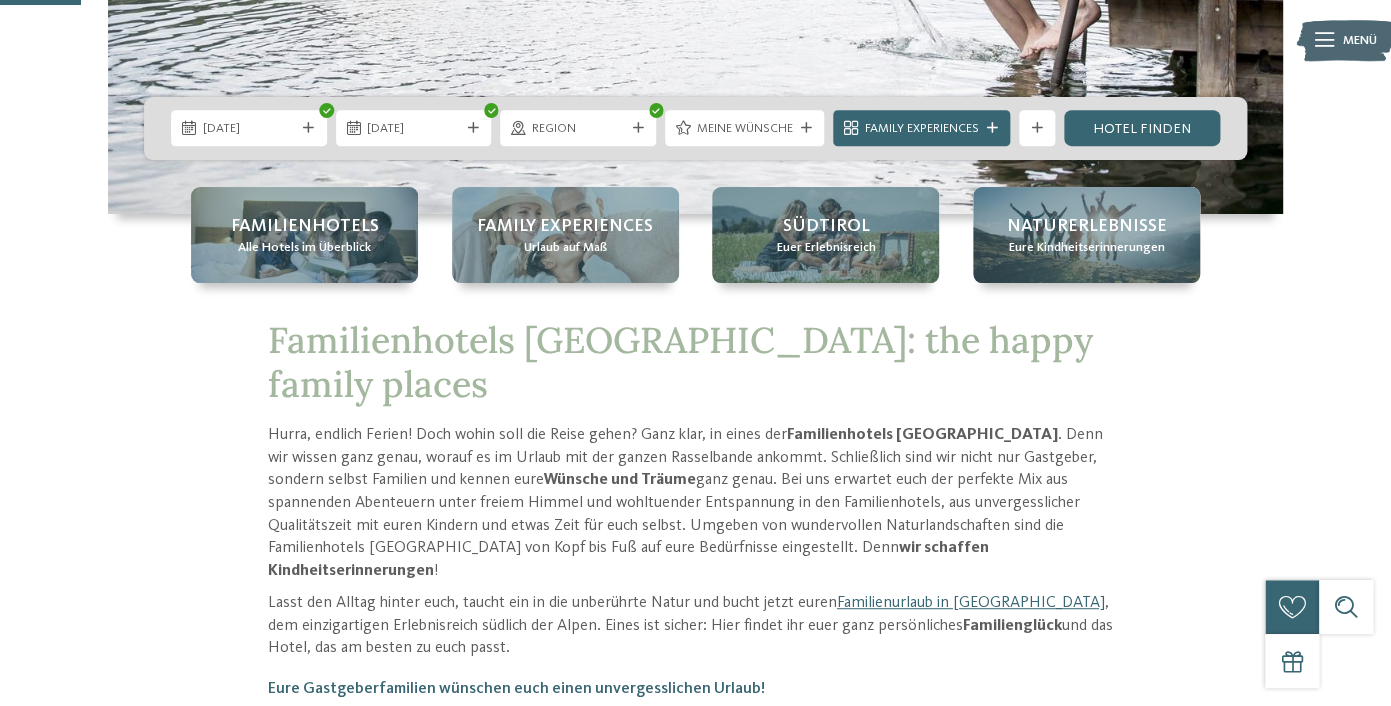 scroll, scrollTop: 452, scrollLeft: 0, axis: vertical 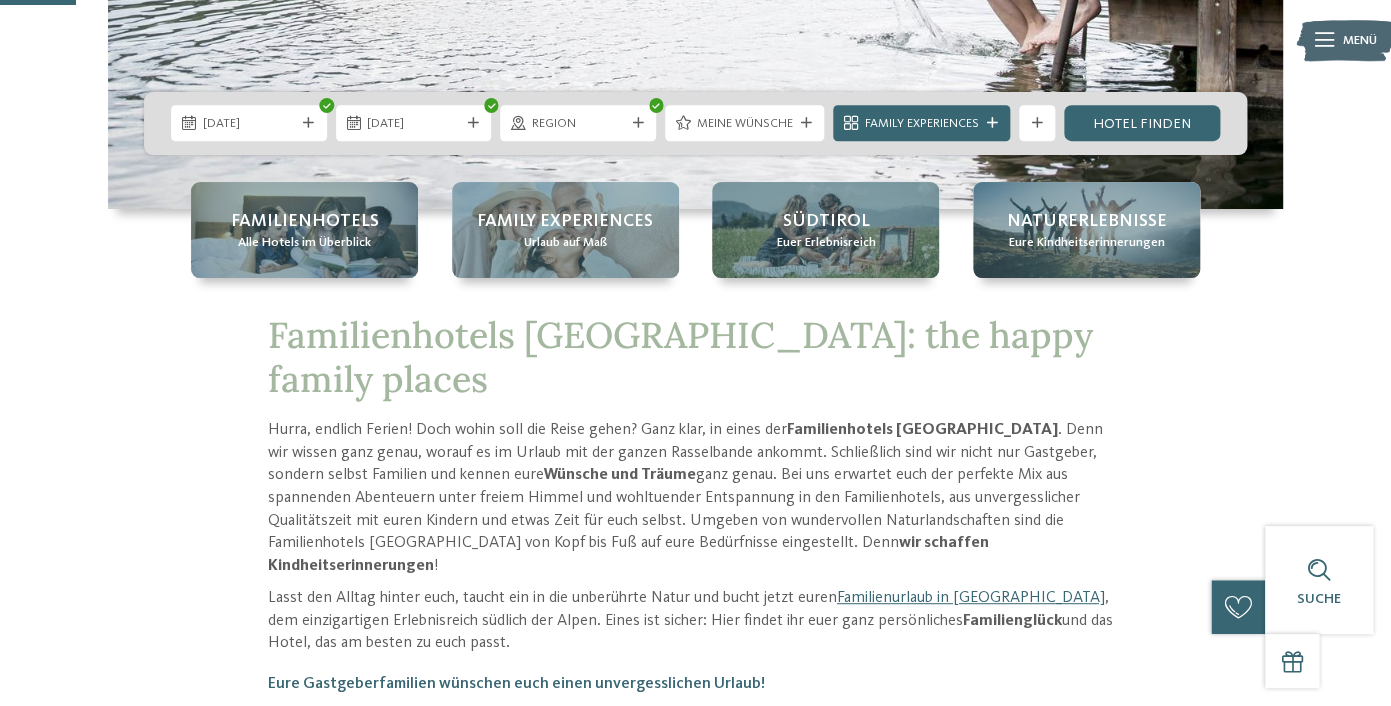click on "Familienhotel finden" at bounding box center [367, 732] 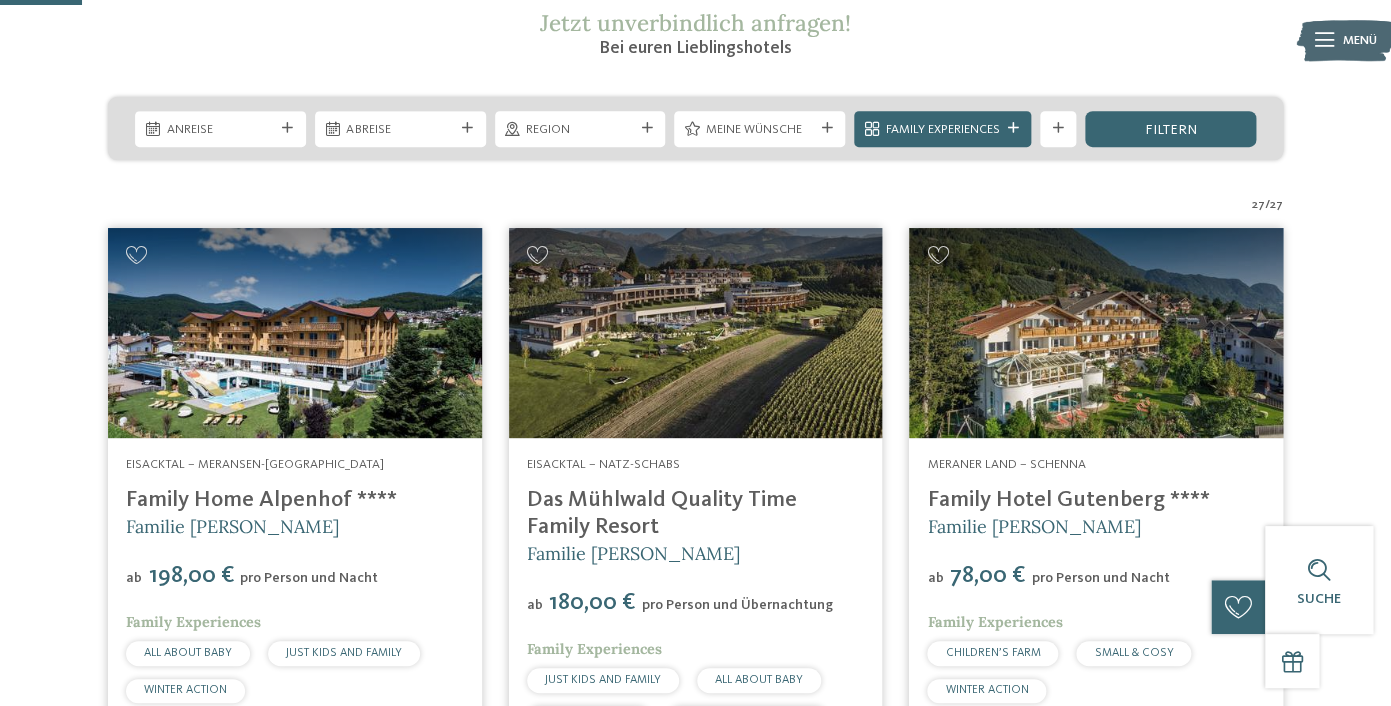 scroll, scrollTop: 364, scrollLeft: 0, axis: vertical 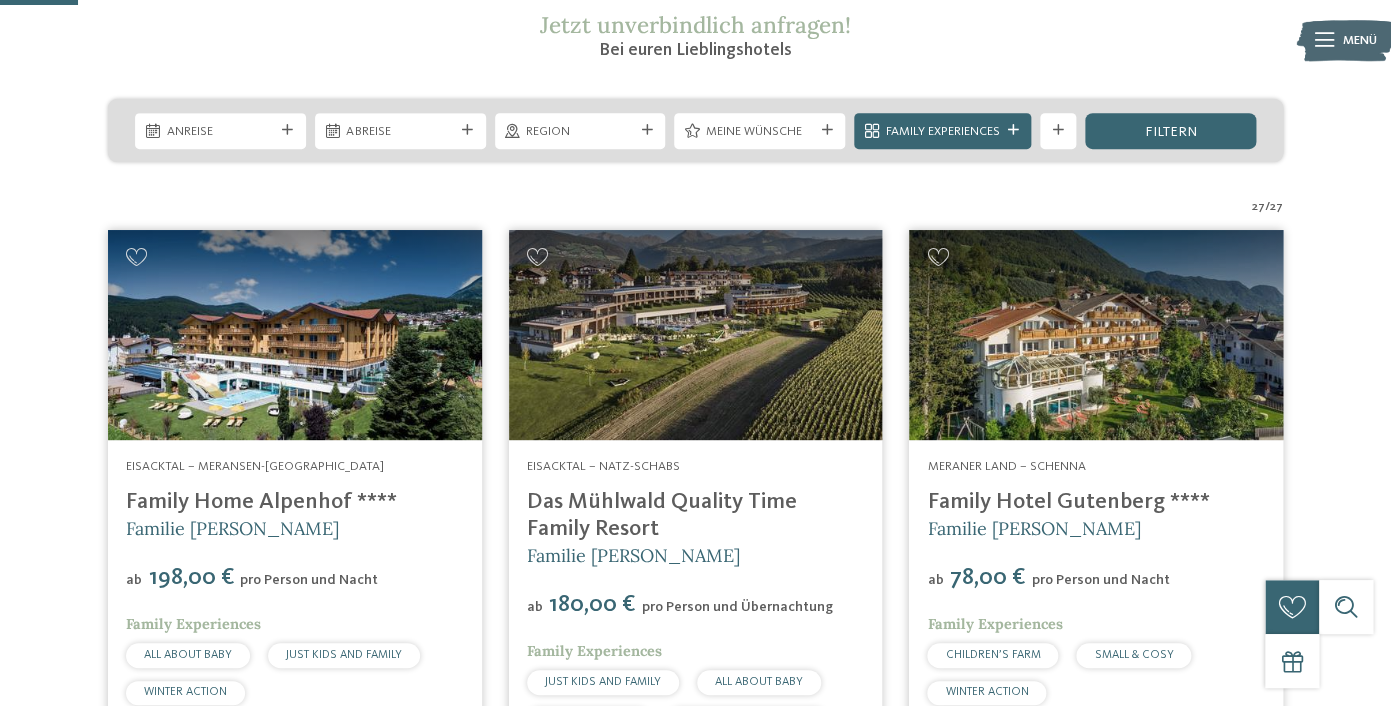 click at bounding box center [696, 335] 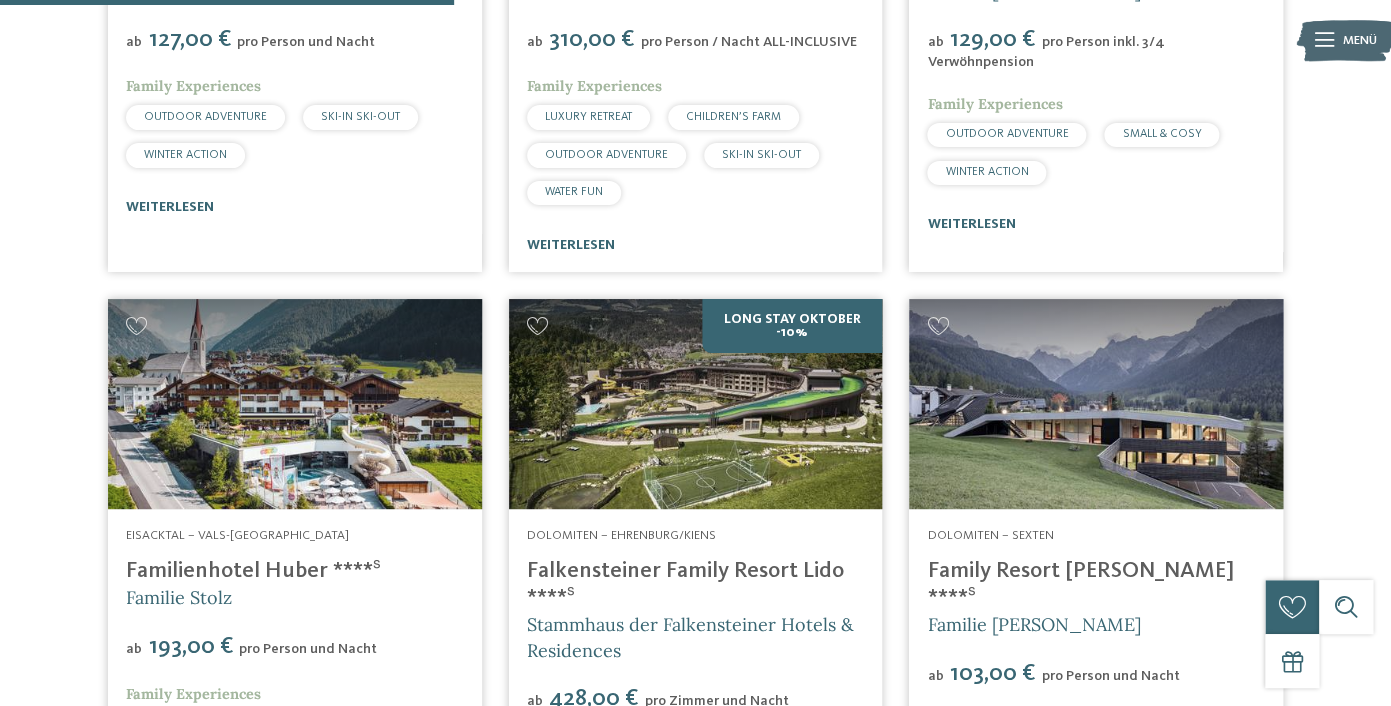 scroll, scrollTop: 2165, scrollLeft: 0, axis: vertical 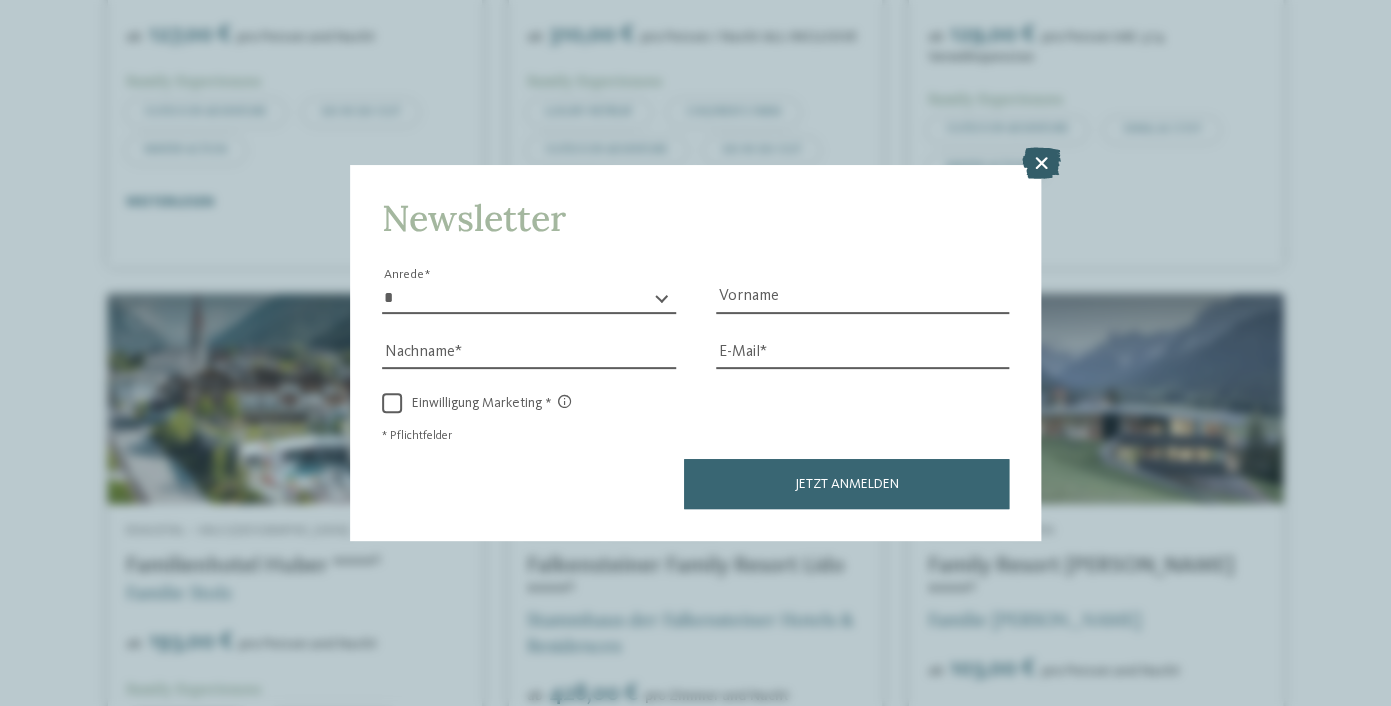 click at bounding box center (1040, 164) 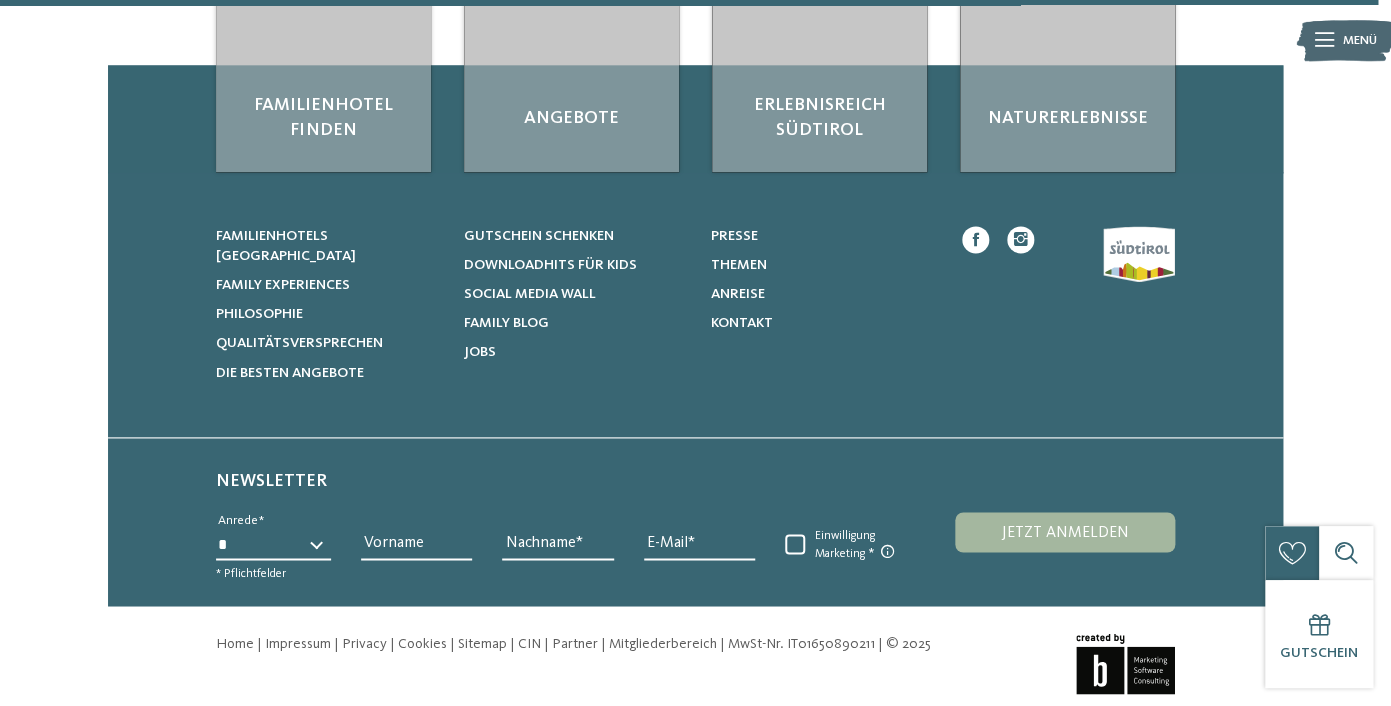 scroll, scrollTop: 6408, scrollLeft: 0, axis: vertical 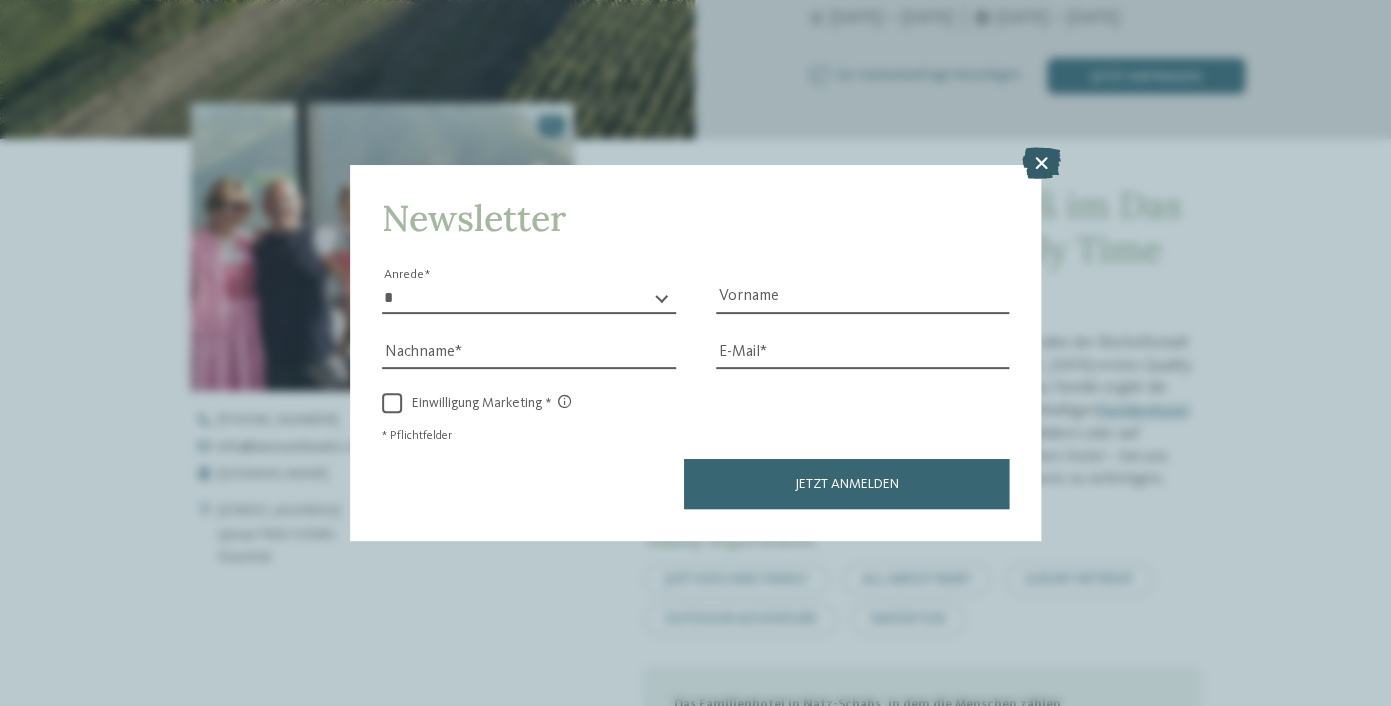 click at bounding box center [1040, 164] 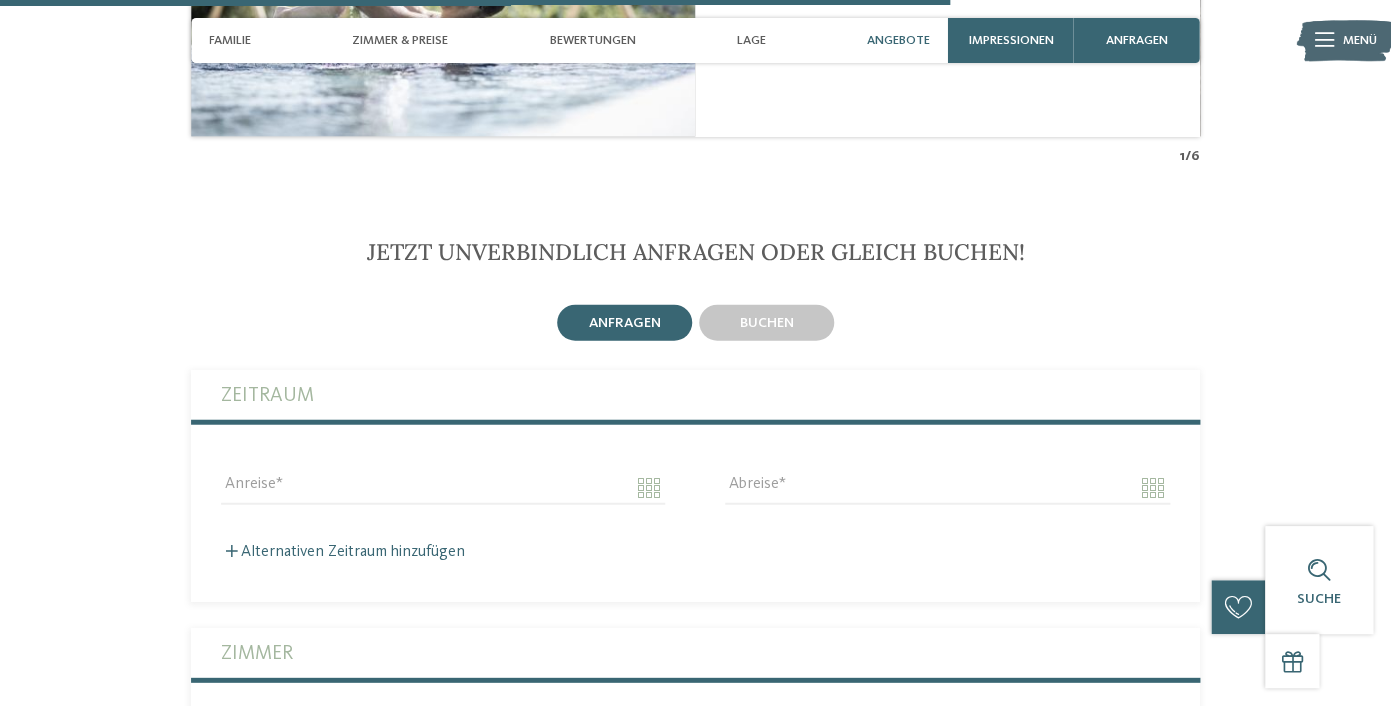 scroll, scrollTop: 4377, scrollLeft: 0, axis: vertical 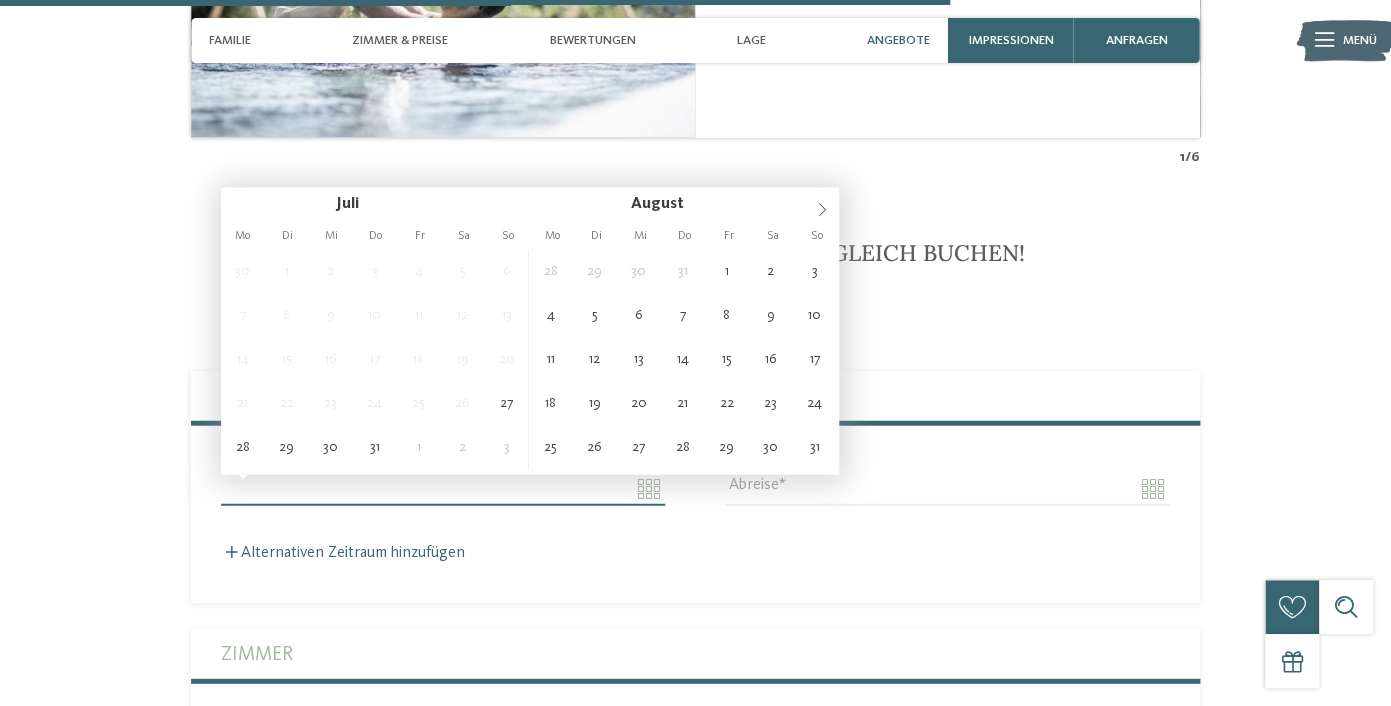 click on "Anreise" at bounding box center [443, 489] 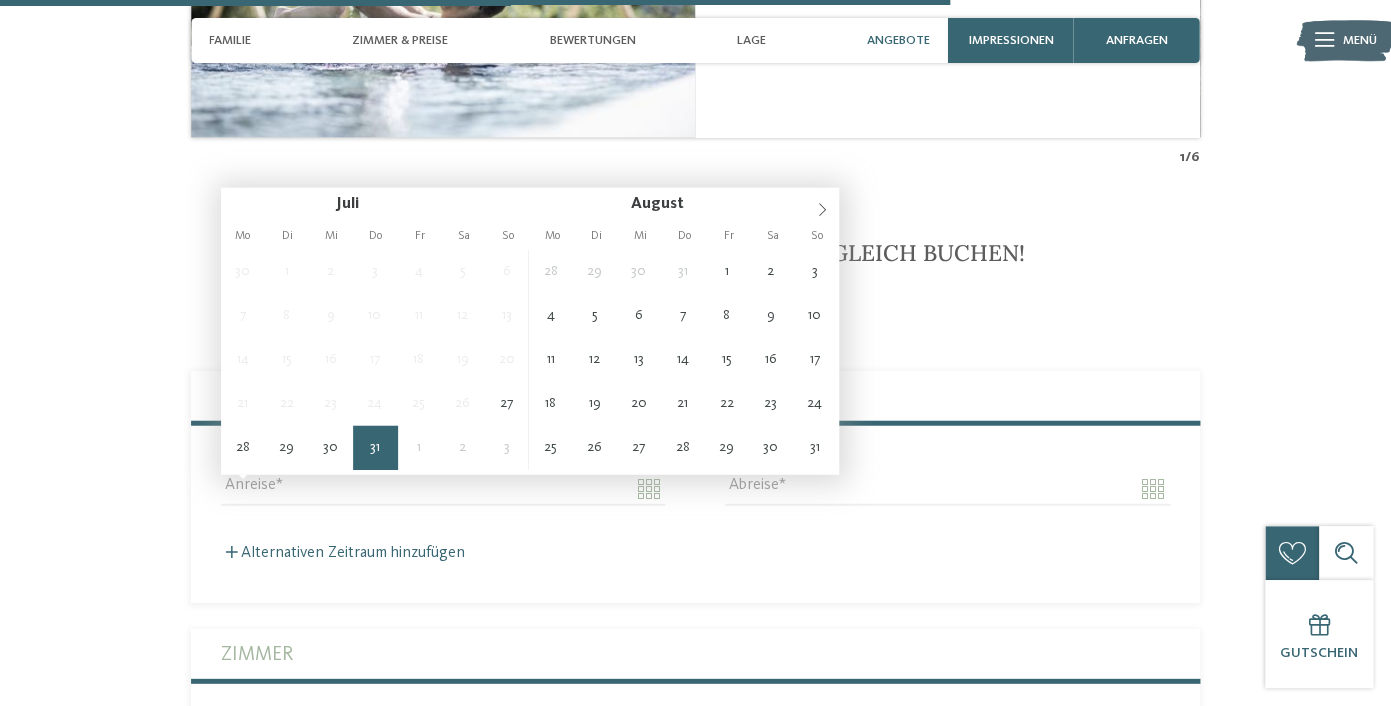 type on "**********" 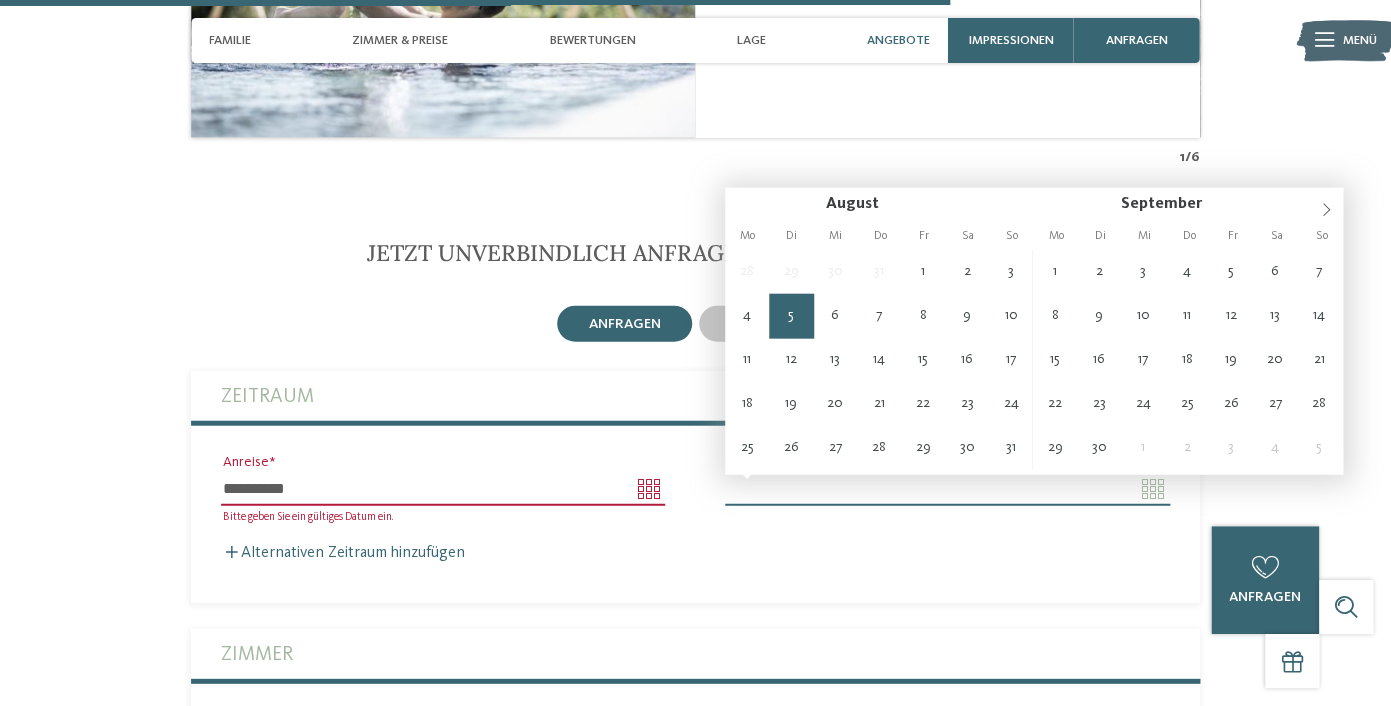 type on "**********" 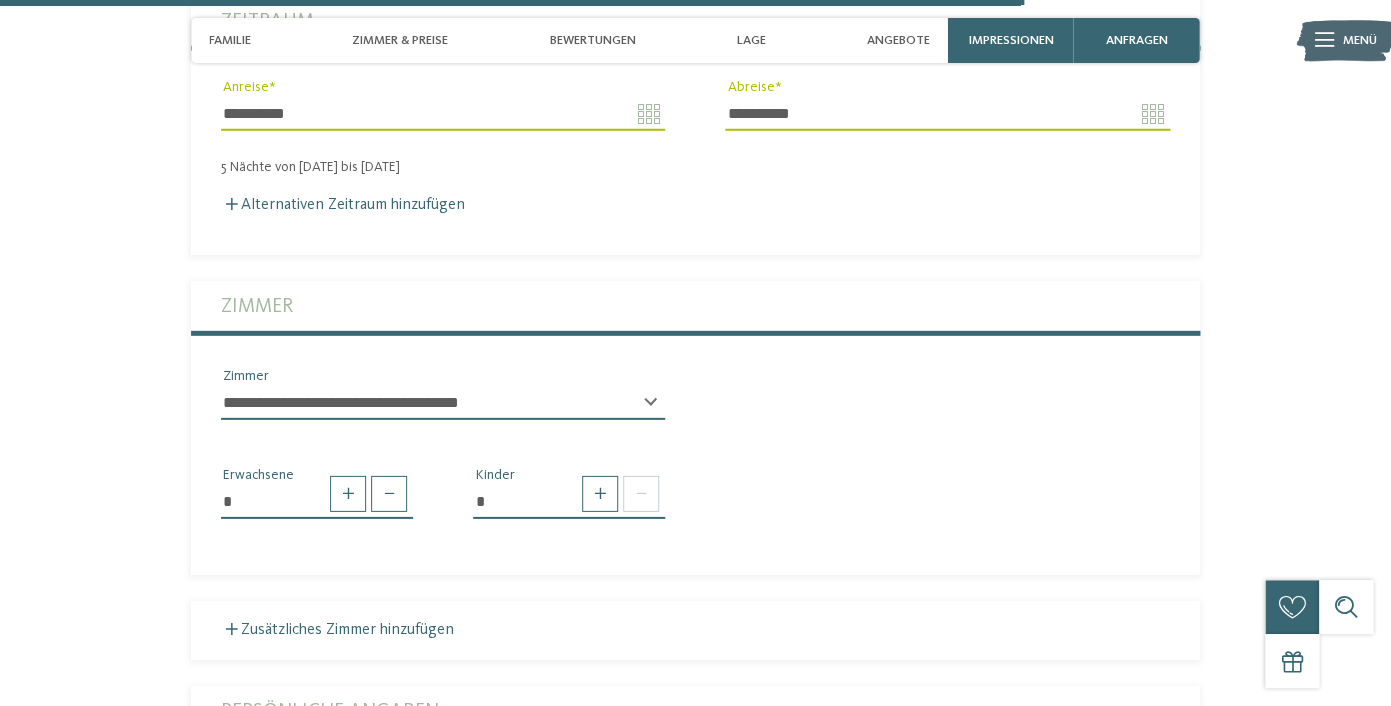 scroll, scrollTop: 4757, scrollLeft: 0, axis: vertical 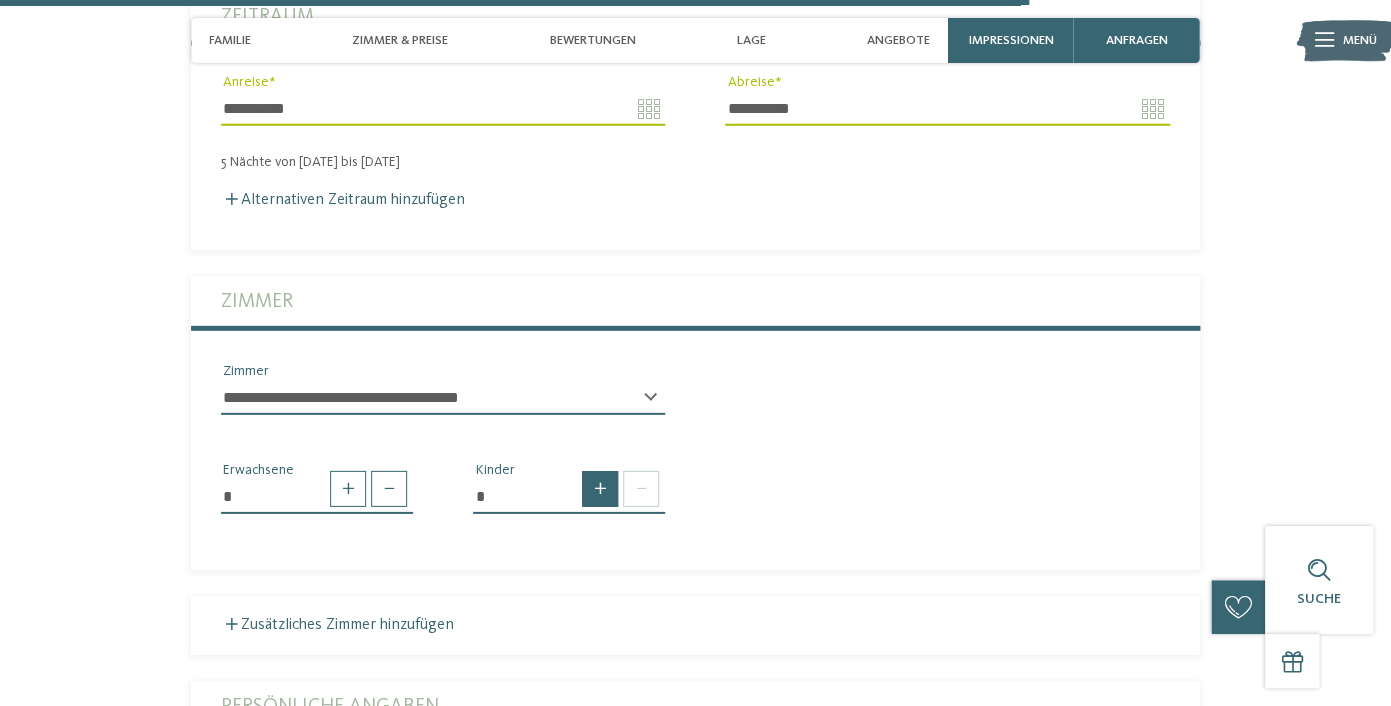 click at bounding box center [600, 489] 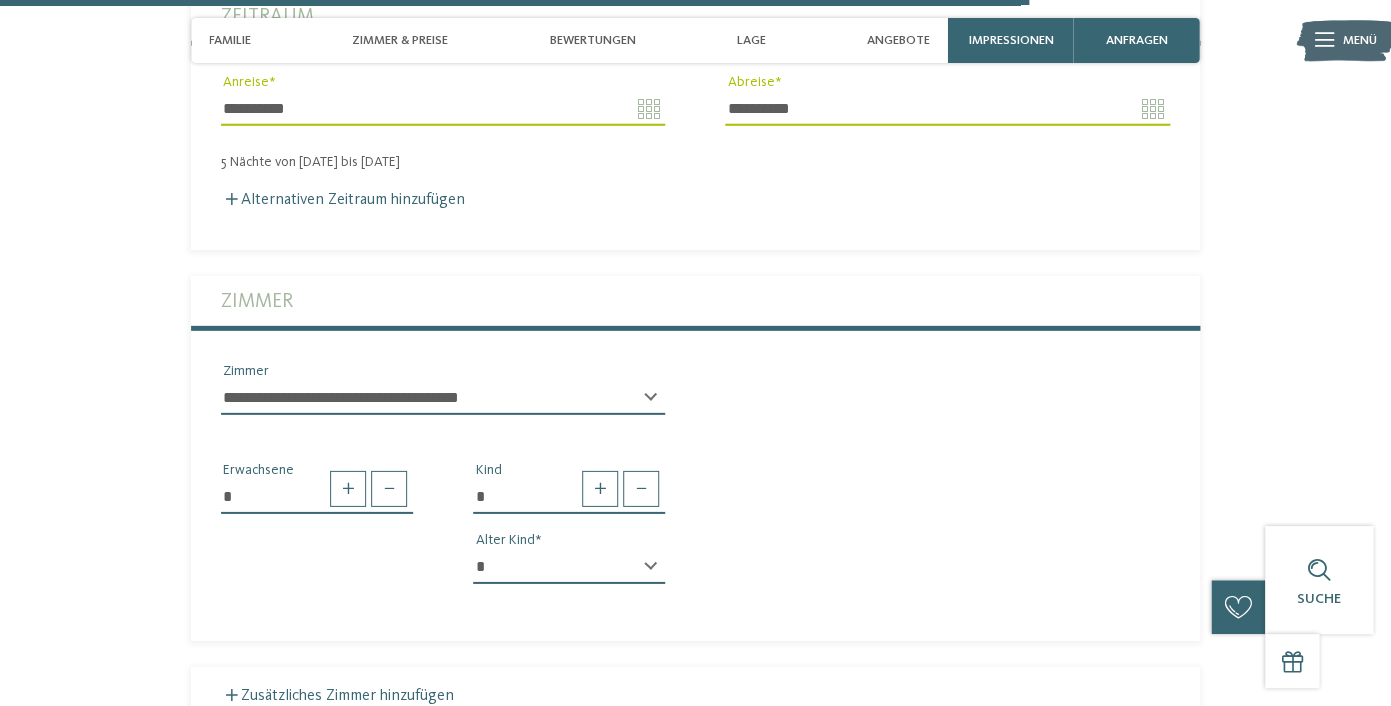 click on "* * * * * * * * * * * ** ** ** ** ** ** ** **" at bounding box center (569, 567) 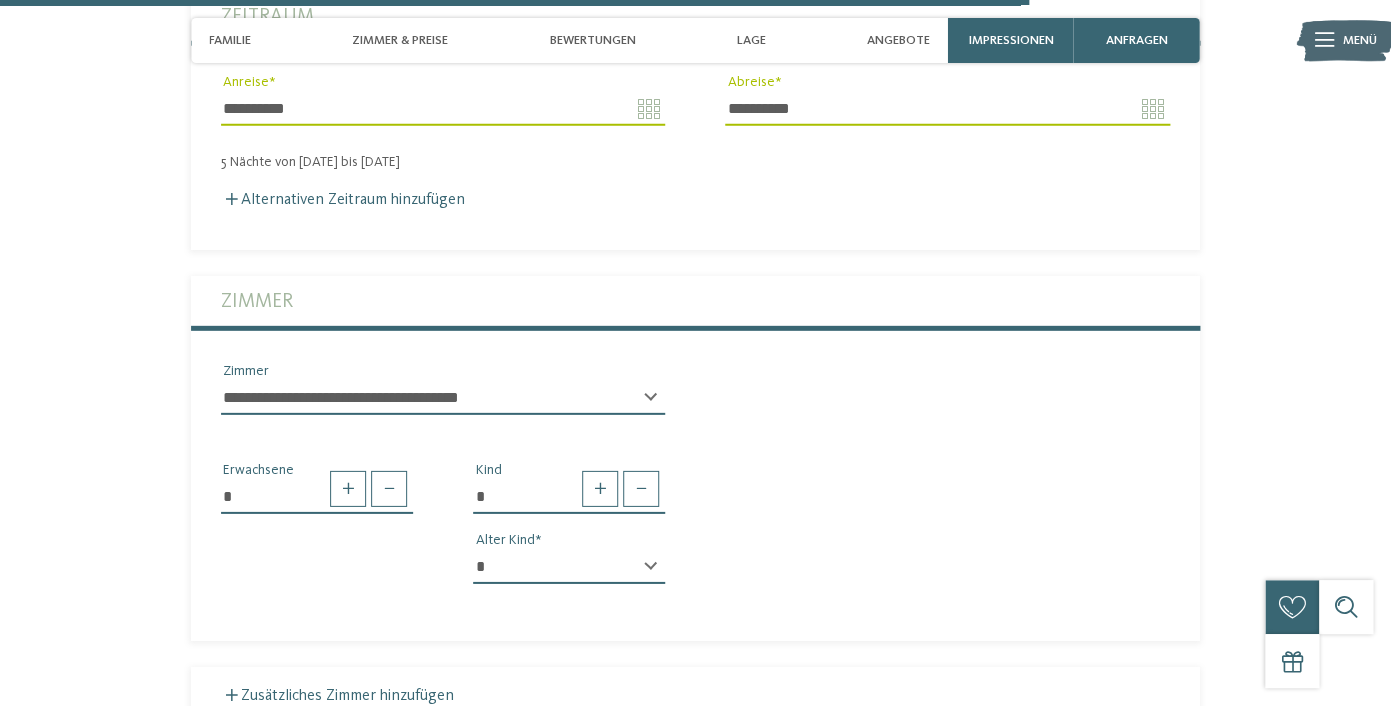select on "*" 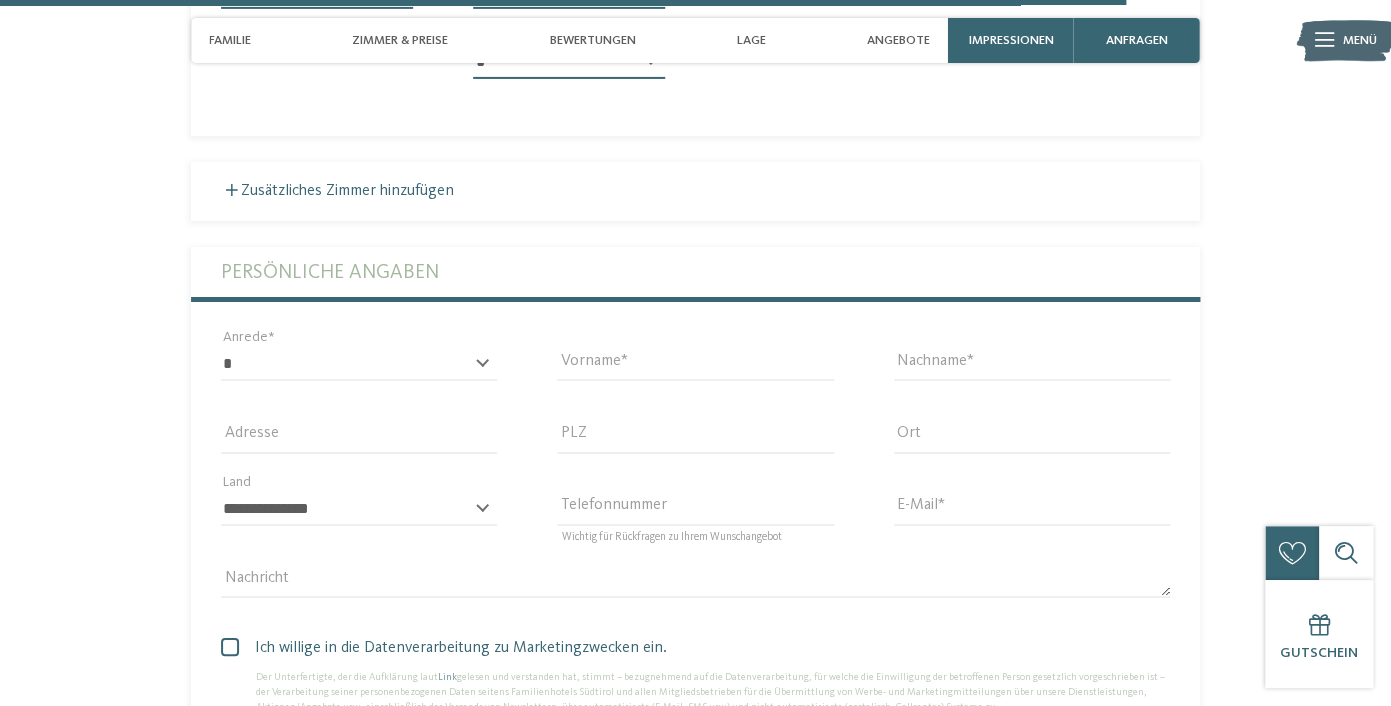 scroll, scrollTop: 5264, scrollLeft: 0, axis: vertical 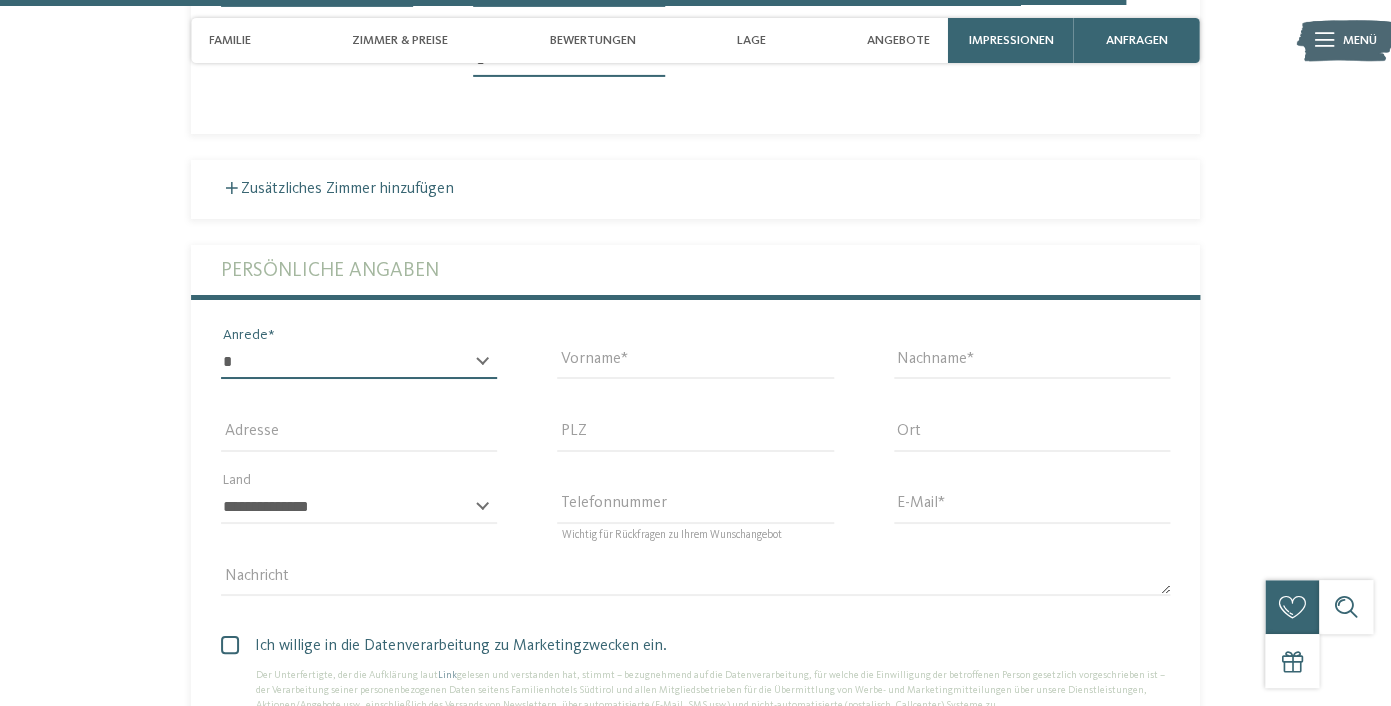 select on "*" 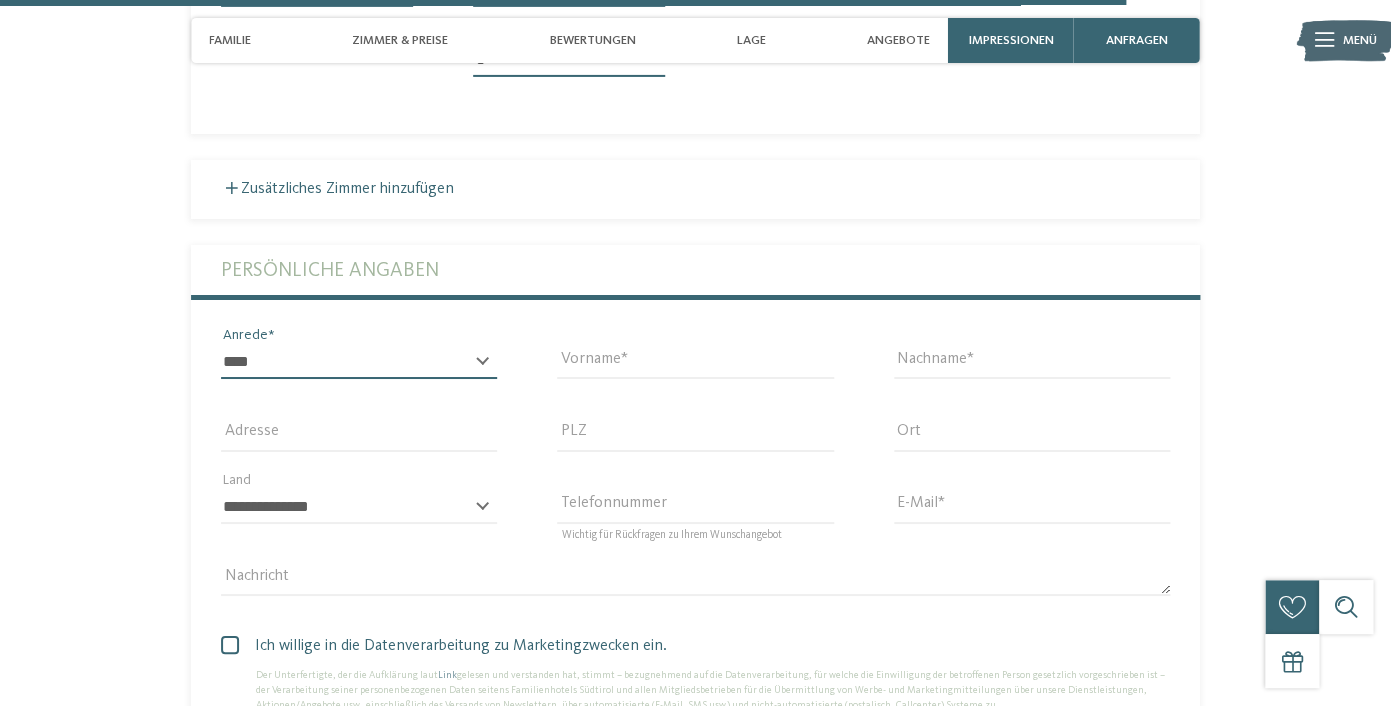 click on "*******" at bounding box center [0, 0] 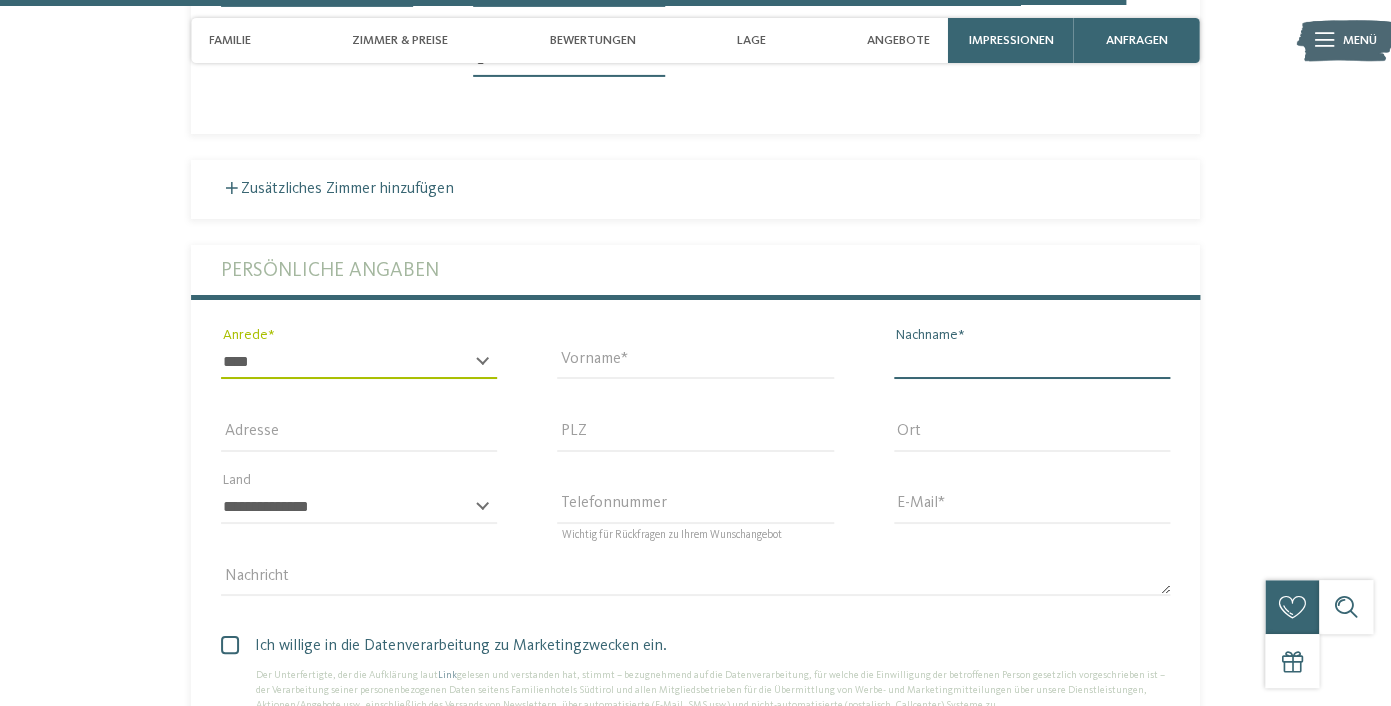 click on "Nachname" at bounding box center [1032, 362] 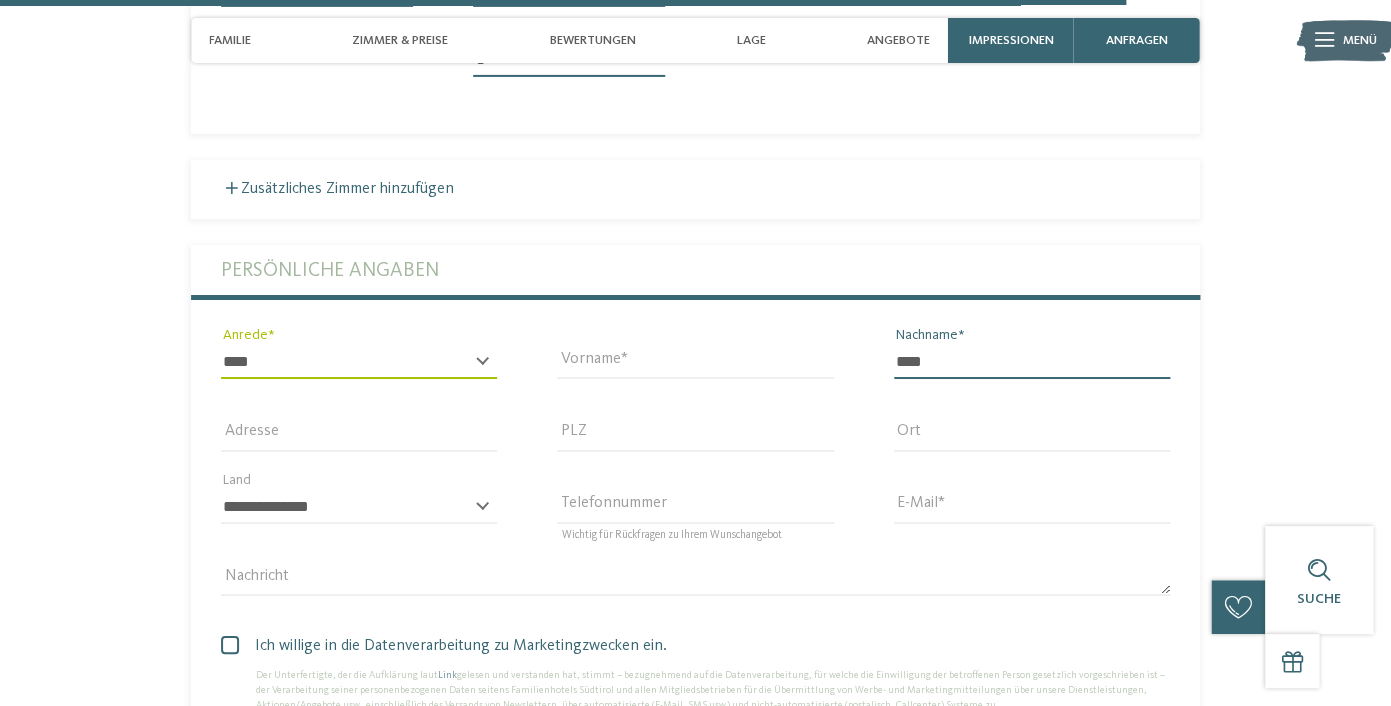 type on "****" 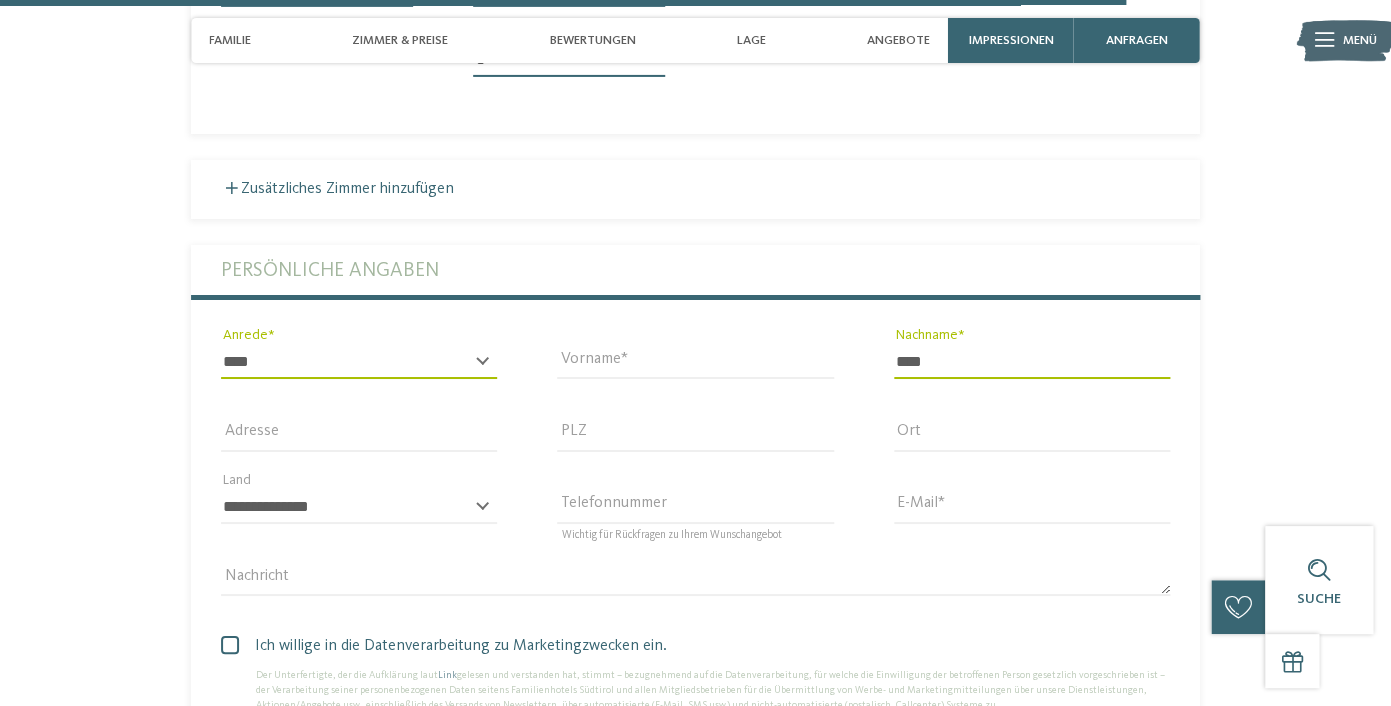 select on "*" 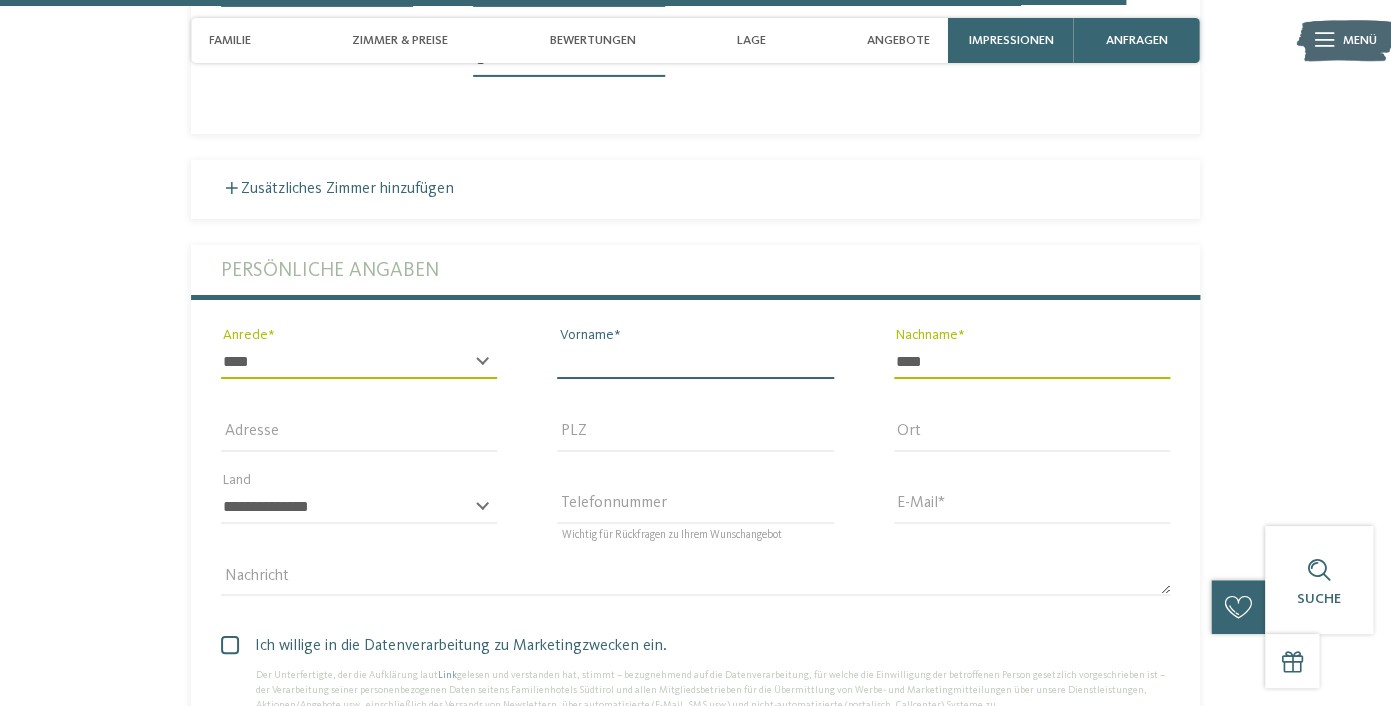 click on "Vorname" at bounding box center [695, 362] 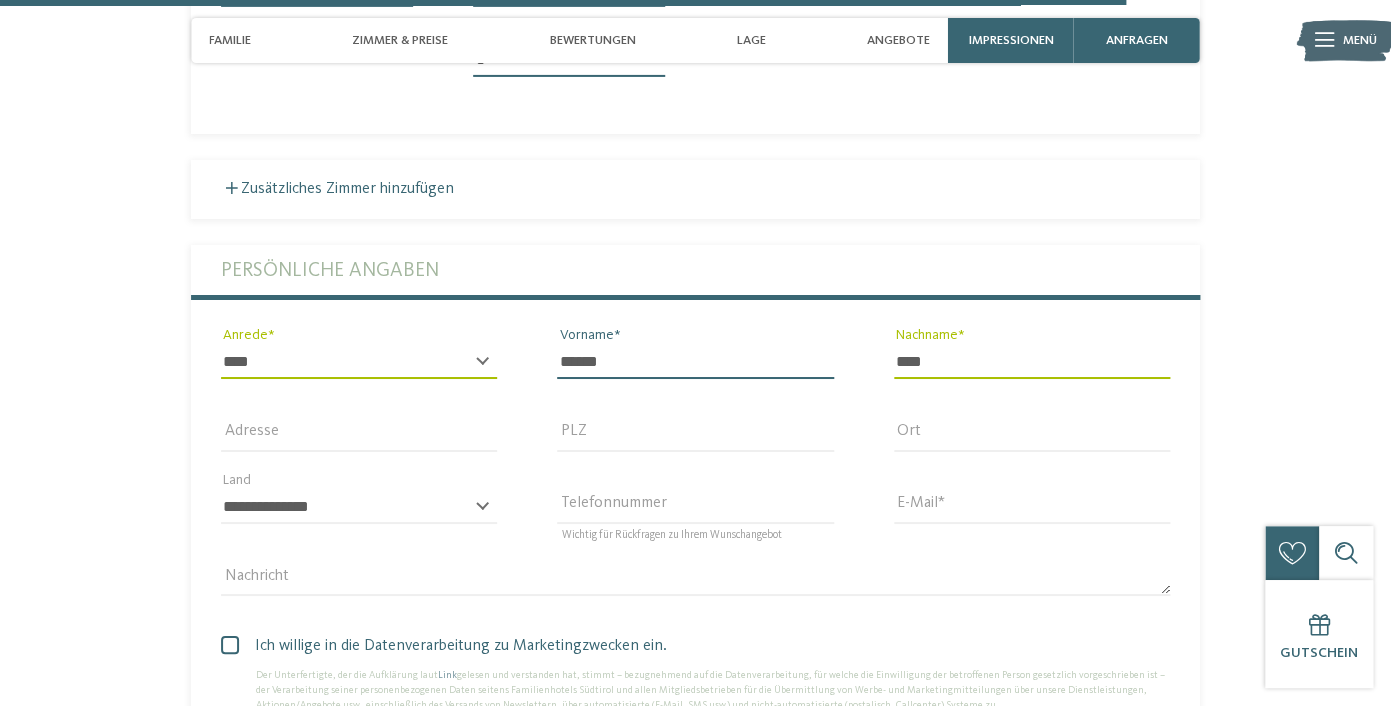 type on "******" 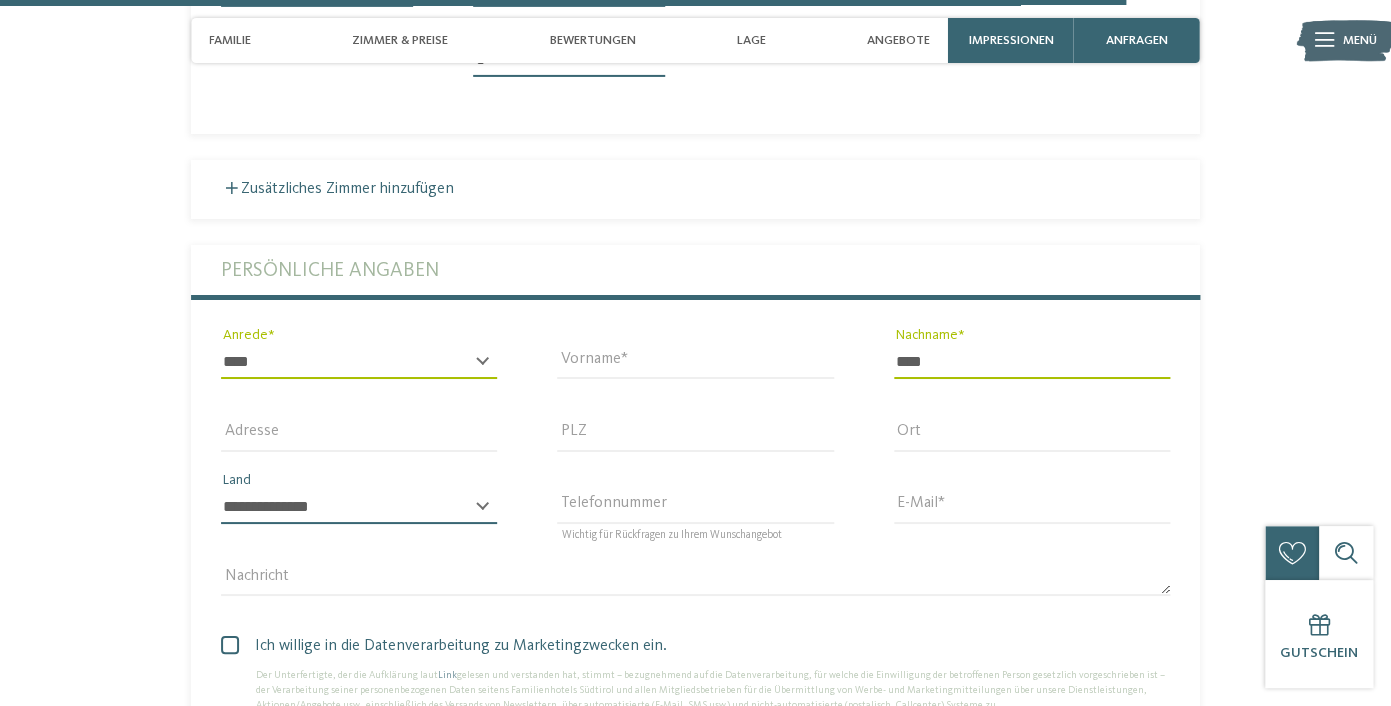 click on "**********" at bounding box center (359, 507) 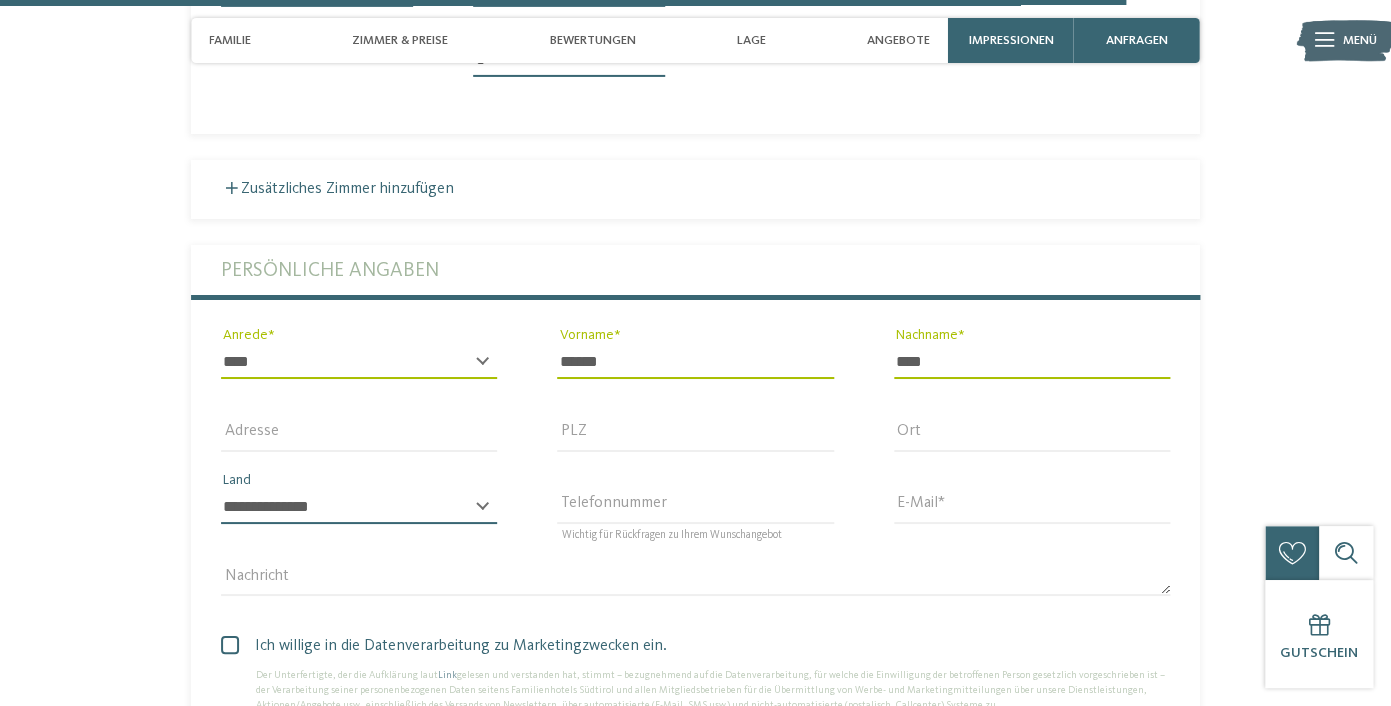 select on "**" 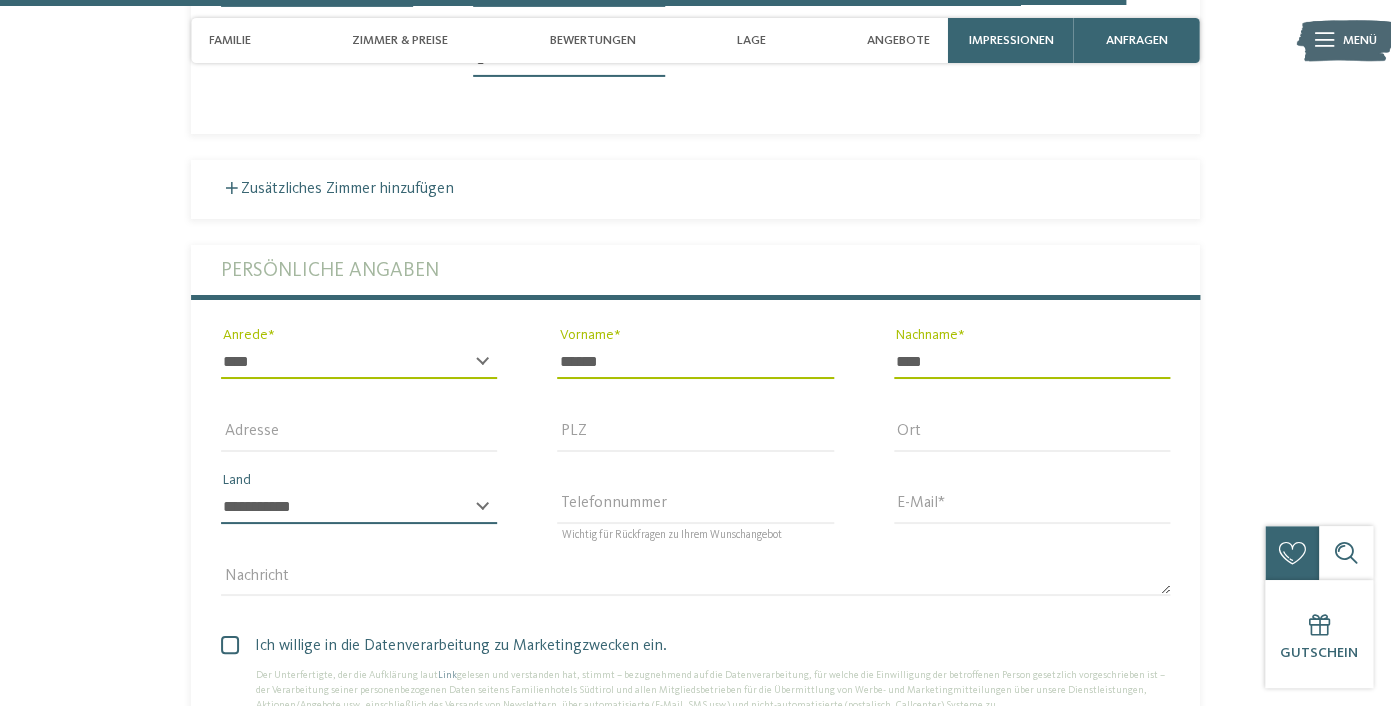 click on "*******" at bounding box center [0, 0] 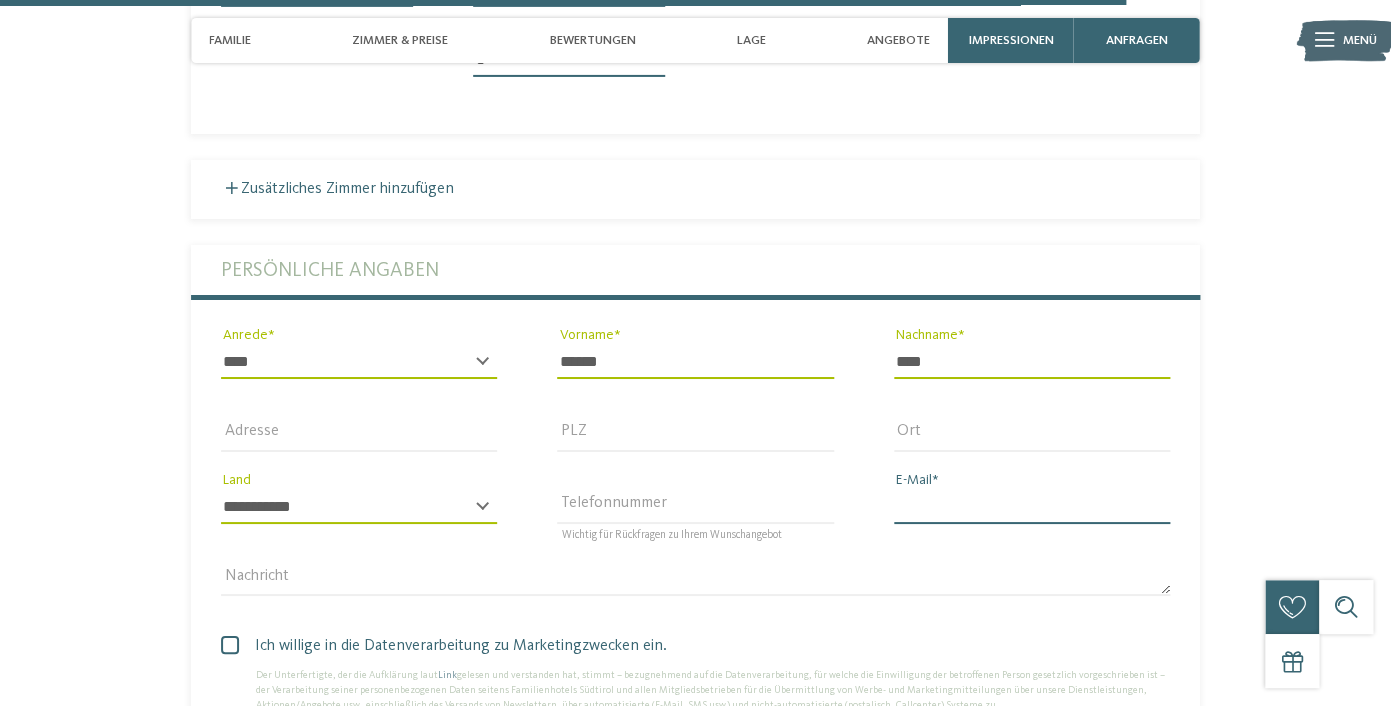 click on "E-Mail" at bounding box center [1032, 507] 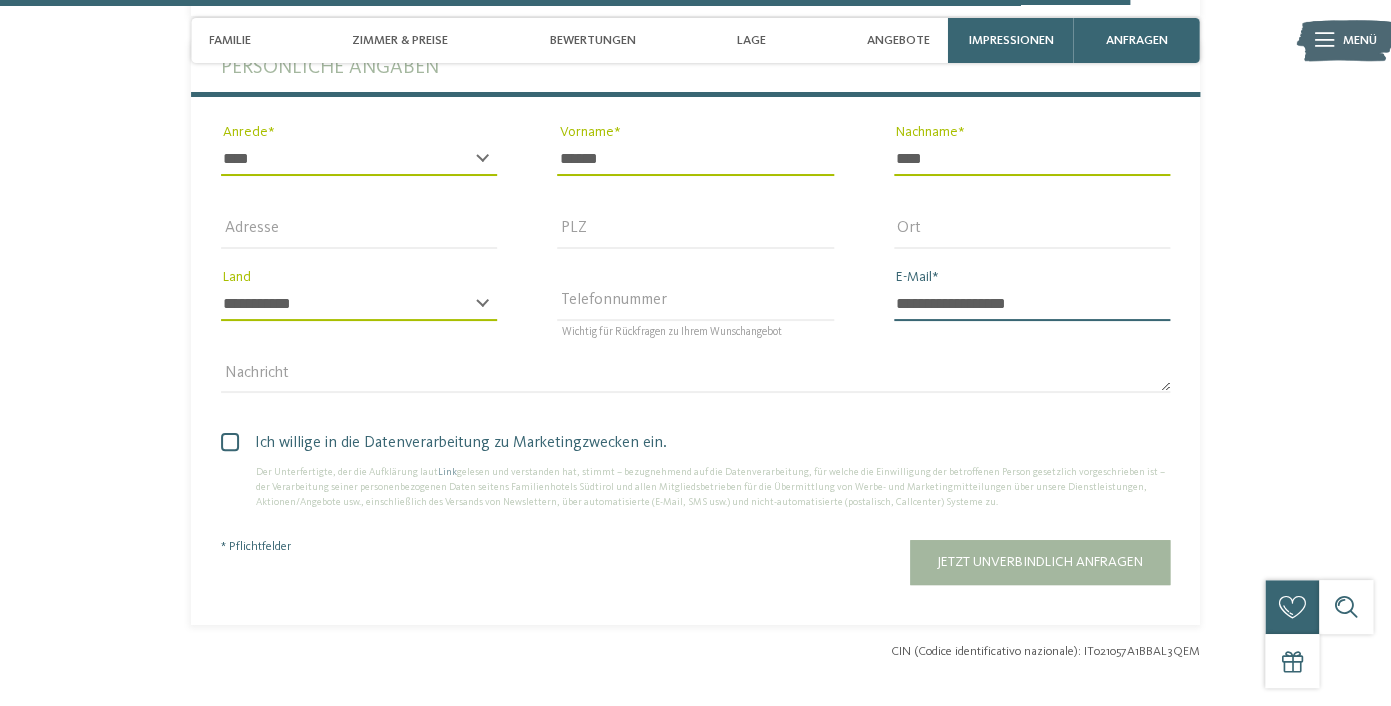 scroll, scrollTop: 5472, scrollLeft: 0, axis: vertical 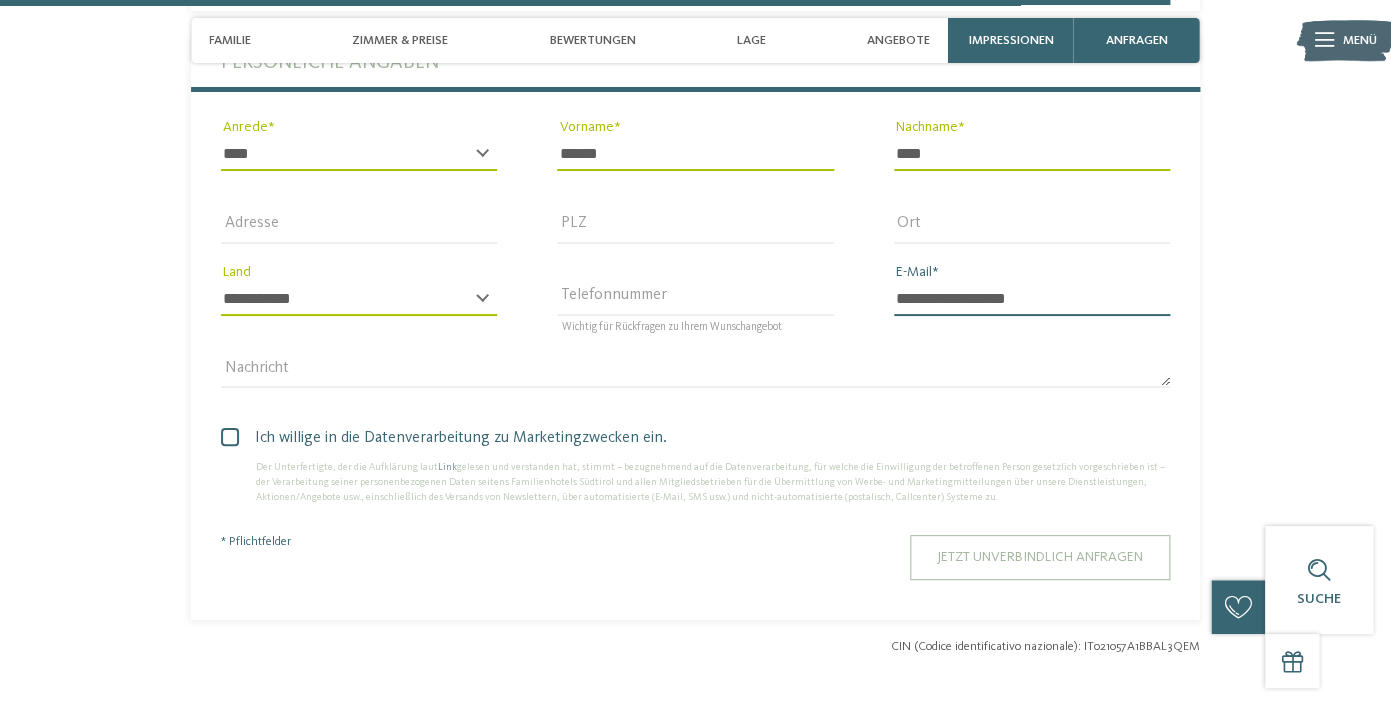 type on "**********" 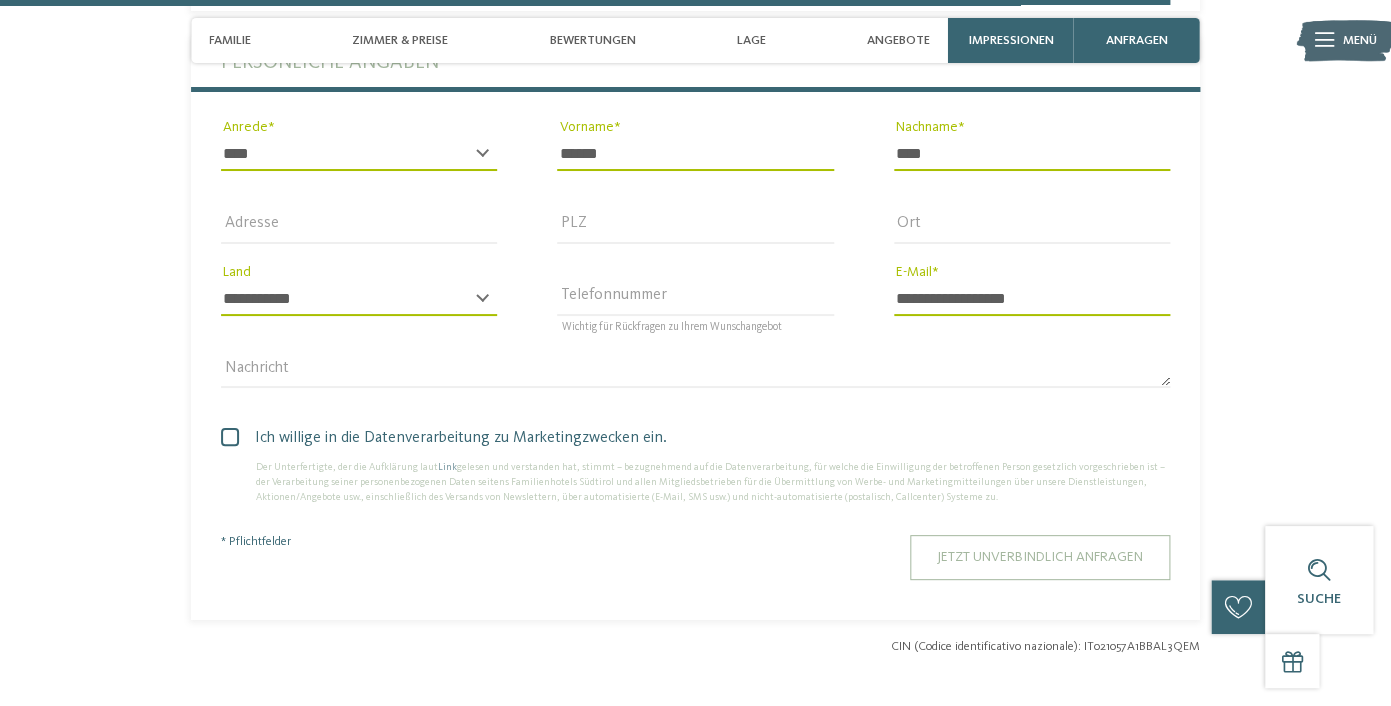 click on "Jetzt unverbindlich anfragen" at bounding box center [1040, 557] 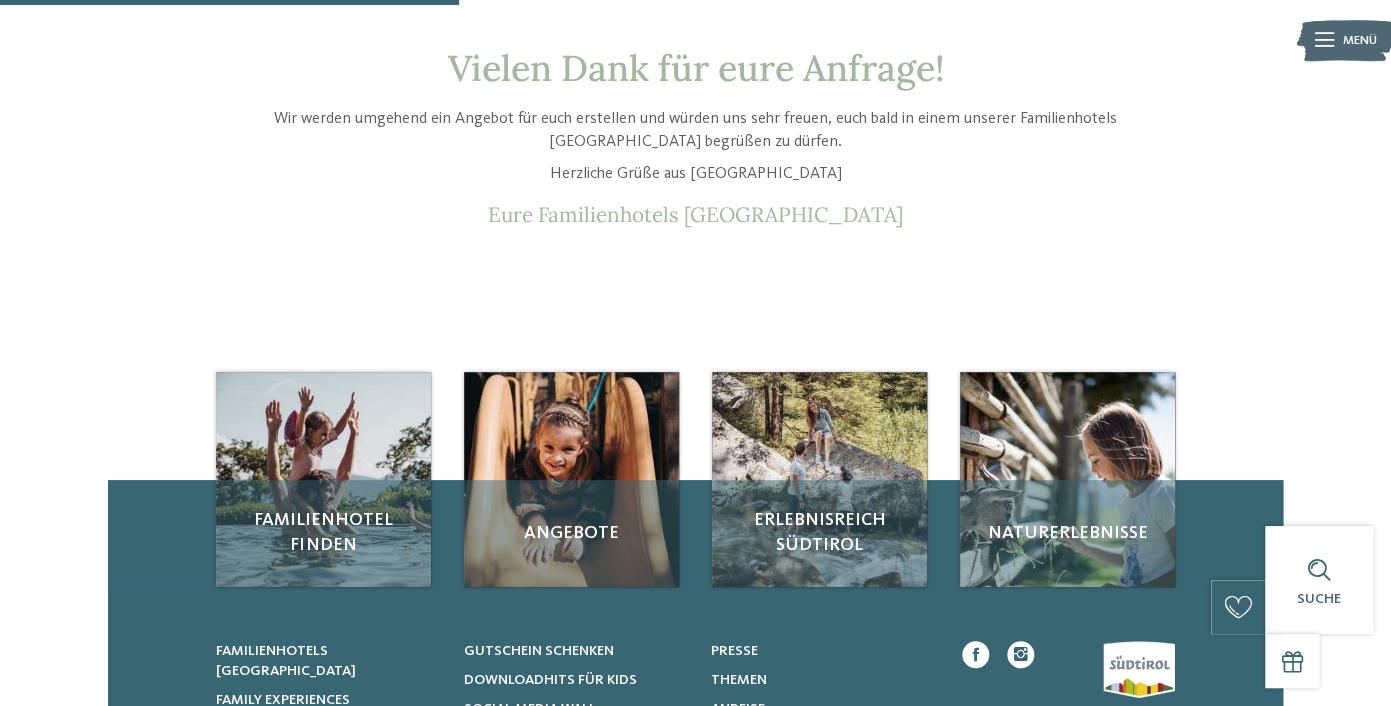 scroll, scrollTop: 0, scrollLeft: 0, axis: both 